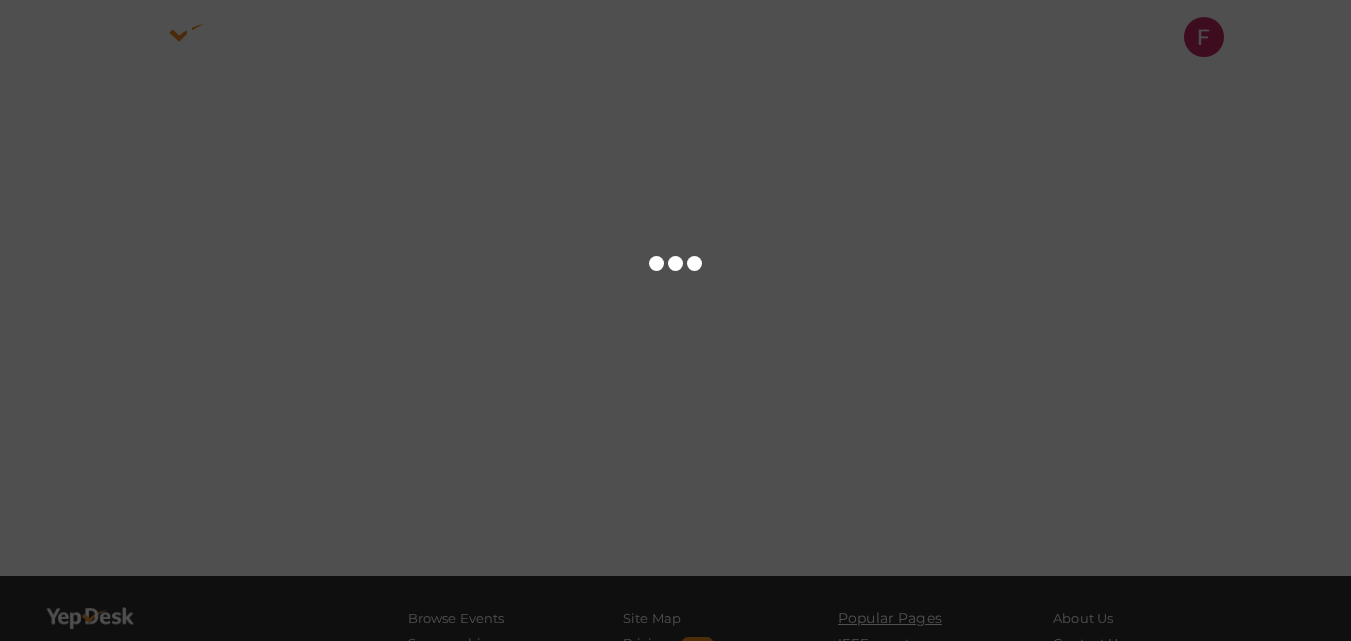 scroll, scrollTop: 0, scrollLeft: 0, axis: both 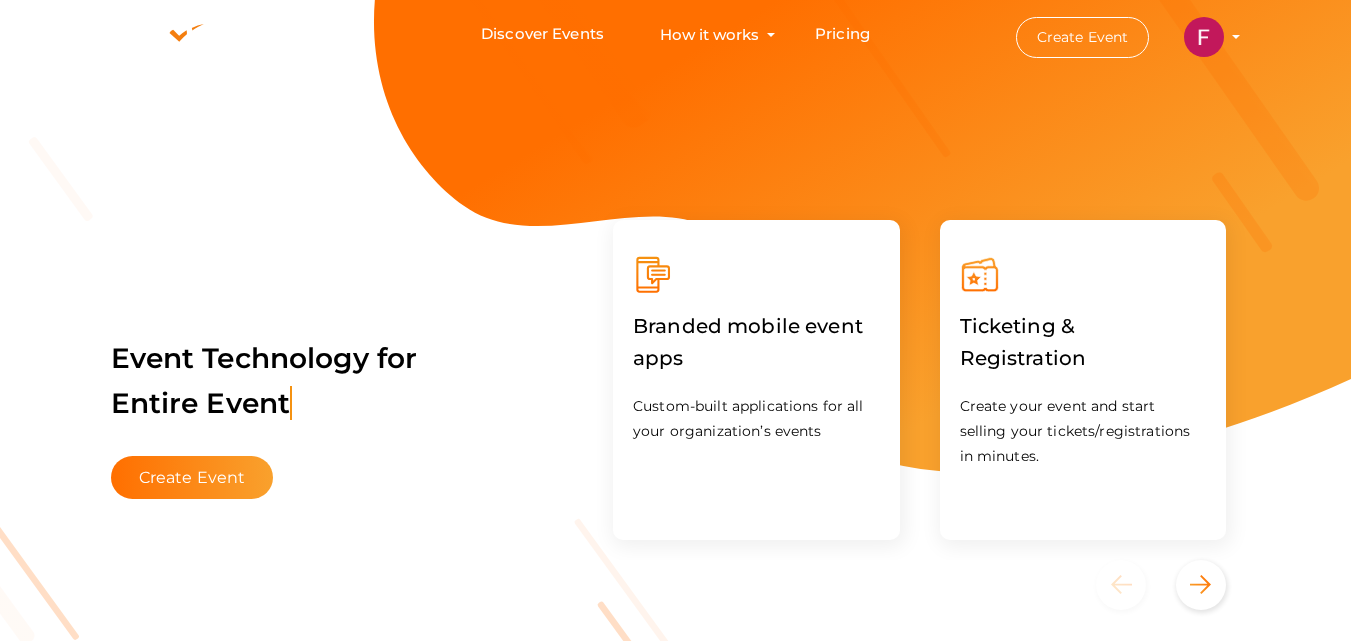click on "Foodscientist Awards
[EMAIL]
Personal Profile
My Events
Admin
Switch Profile
Create New Profile
Manage Profile" at bounding box center [1204, 37] 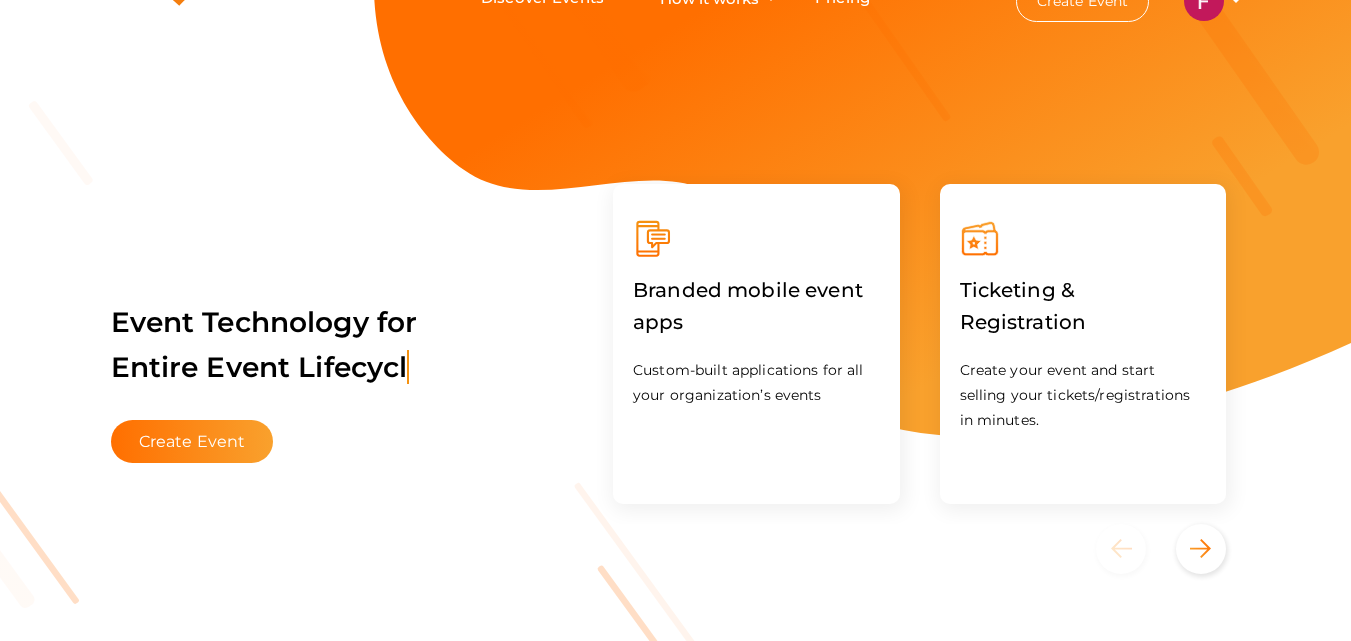 scroll, scrollTop: 0, scrollLeft: 0, axis: both 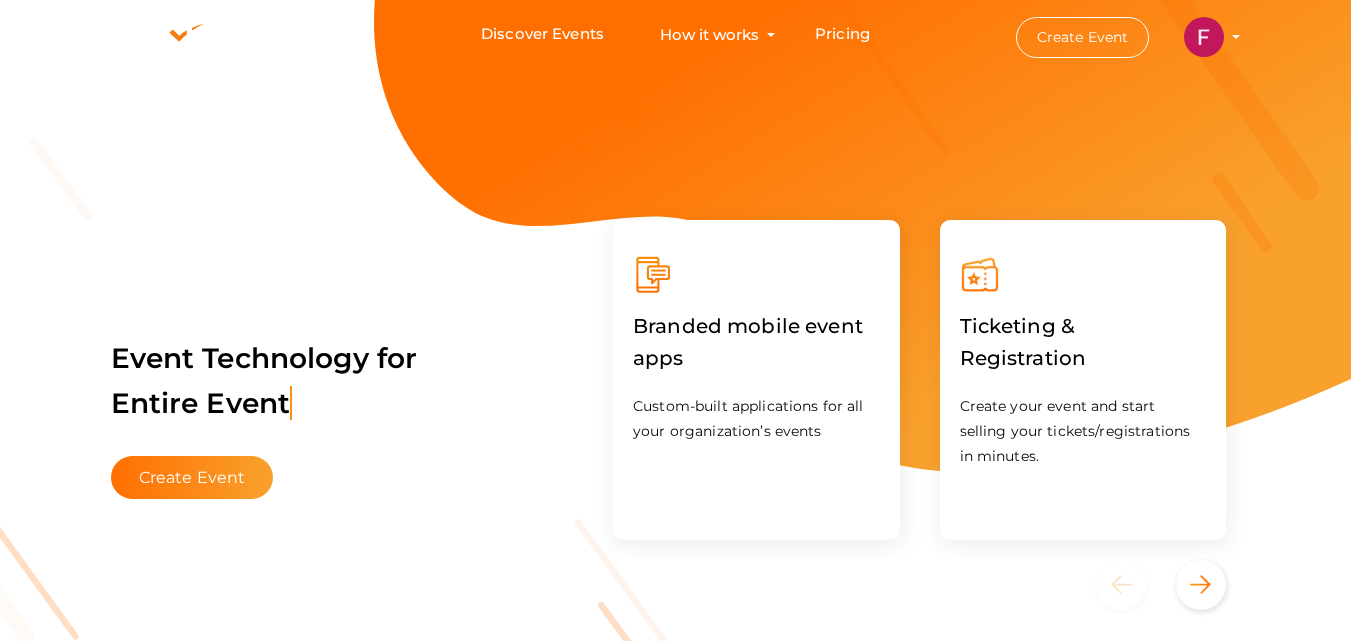 click at bounding box center (1204, 37) 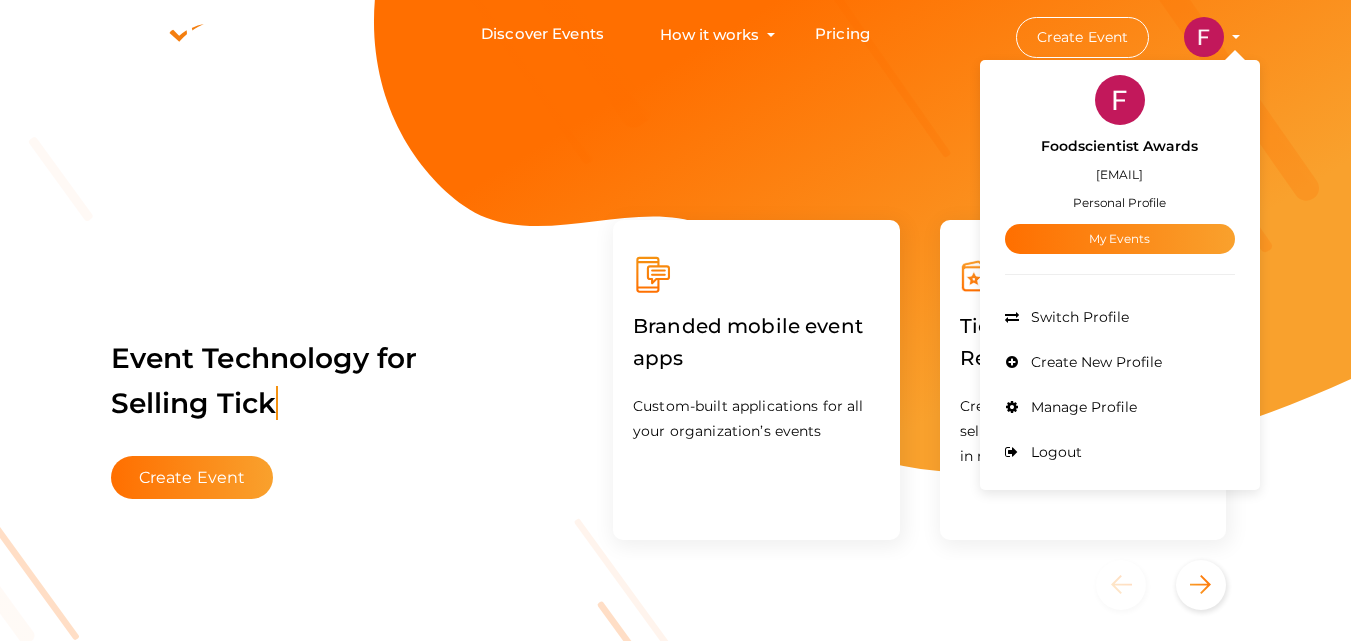 click at bounding box center (675, 2208) 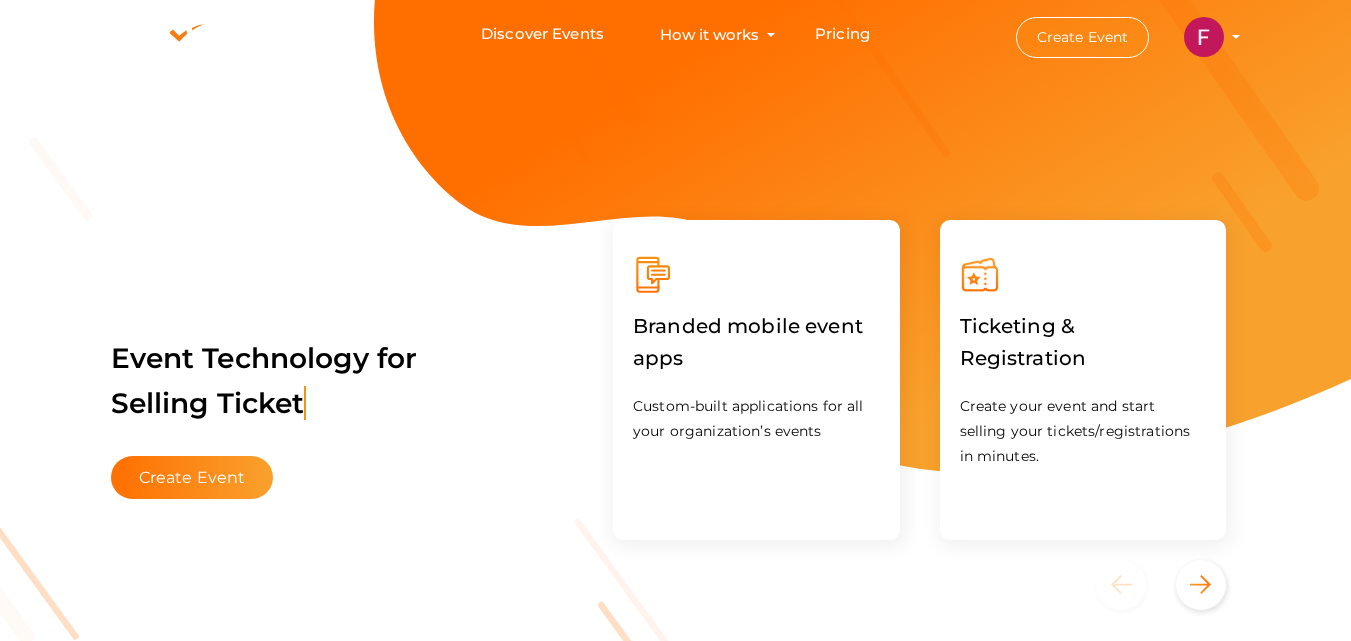 click on "Create Event" at bounding box center [1083, 37] 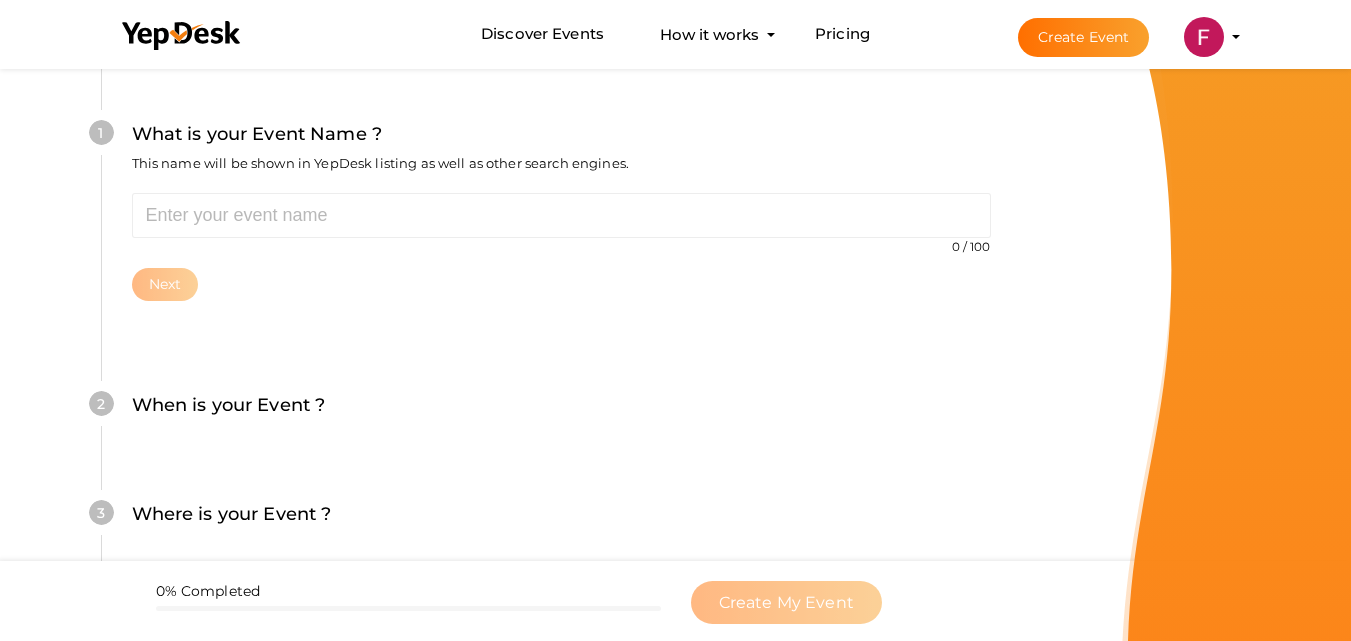 scroll, scrollTop: 200, scrollLeft: 0, axis: vertical 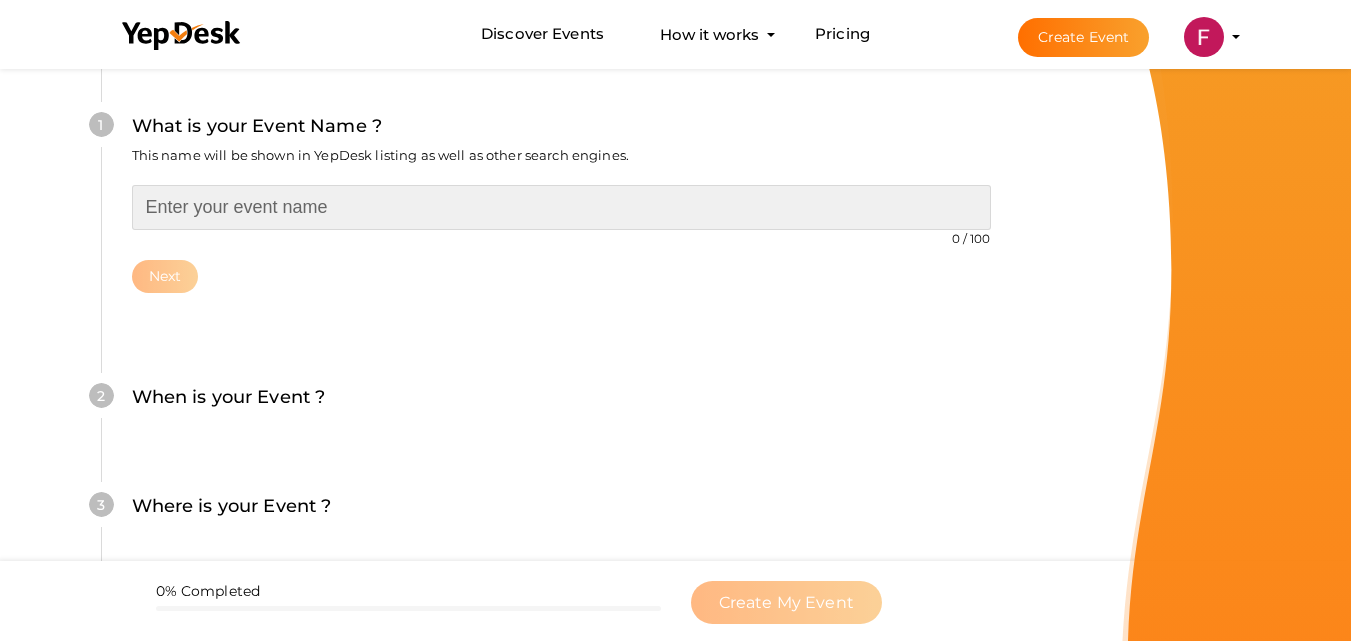 click at bounding box center (561, 207) 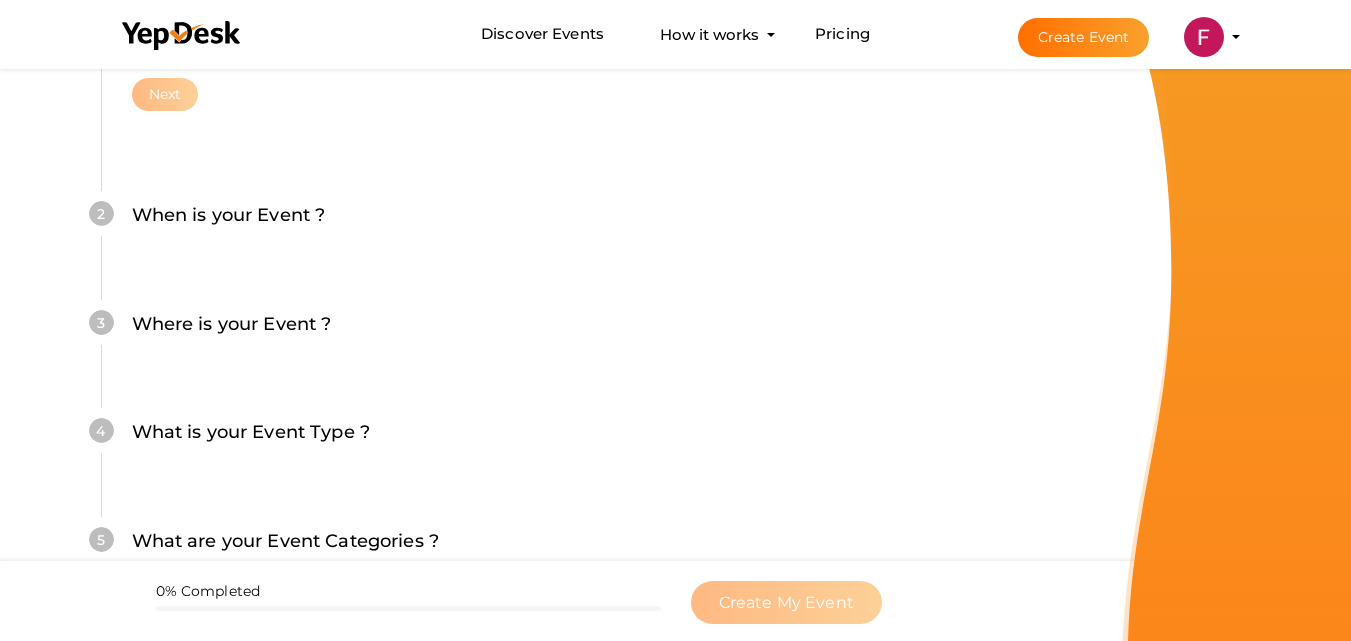 scroll, scrollTop: 400, scrollLeft: 0, axis: vertical 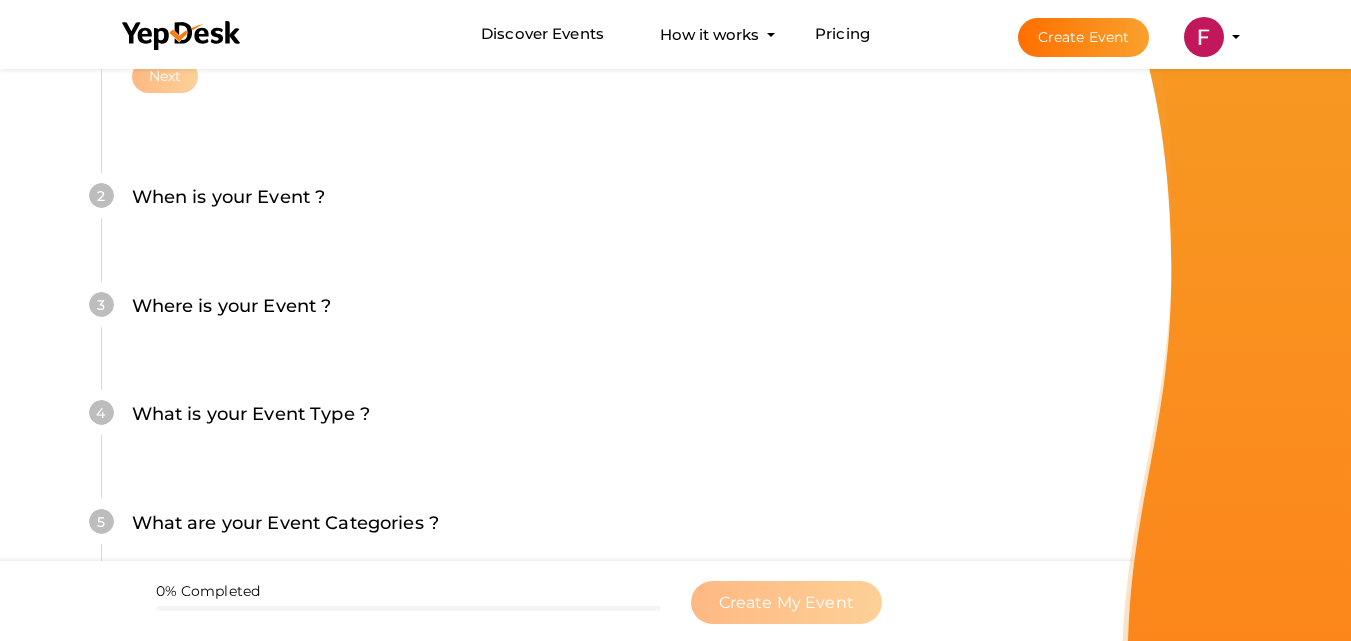 click on "2
When is your
Event ?
Tell
event-goers when your event starts and ends so they can make plans to
attend.
Start Date
[DATE]
End Date
Next" at bounding box center [561, 207] 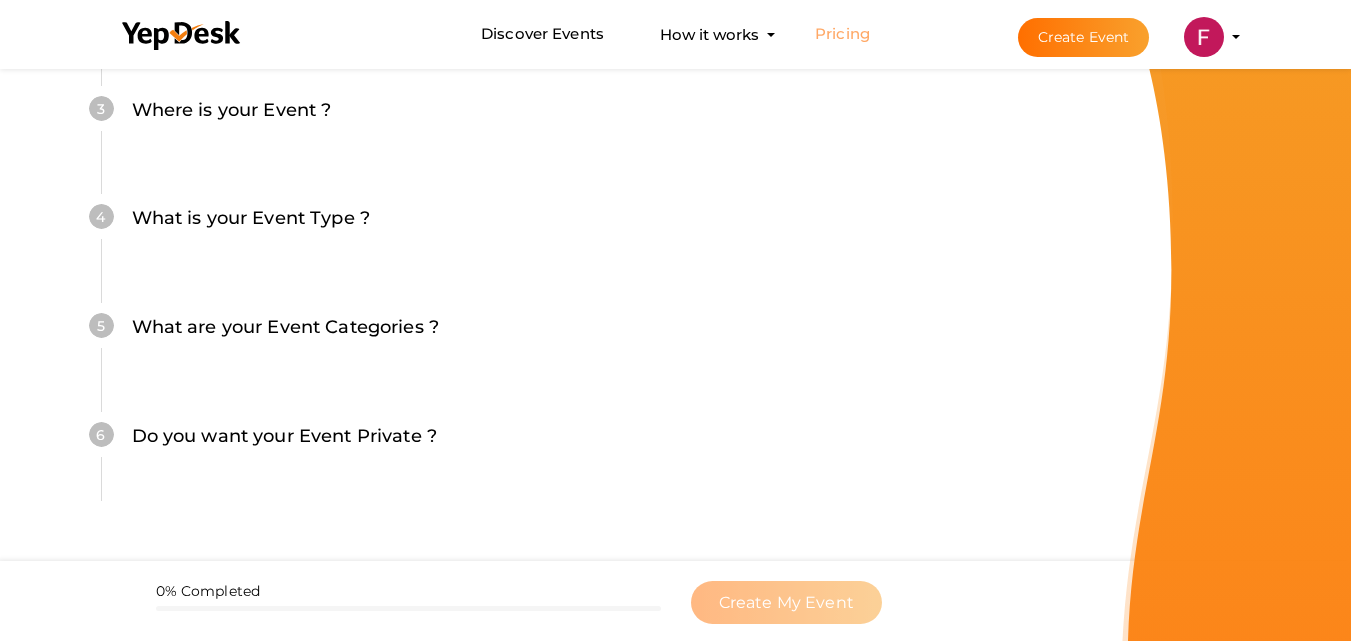scroll, scrollTop: 600, scrollLeft: 0, axis: vertical 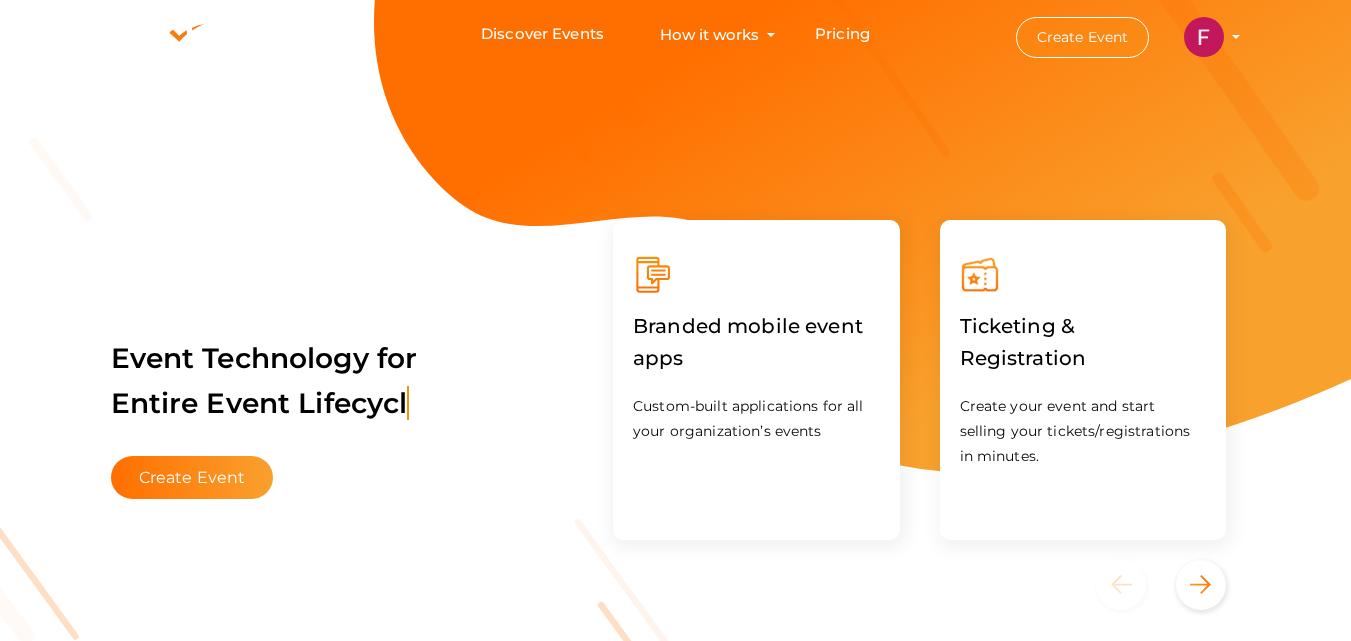 click on "Create Event" at bounding box center (1083, 37) 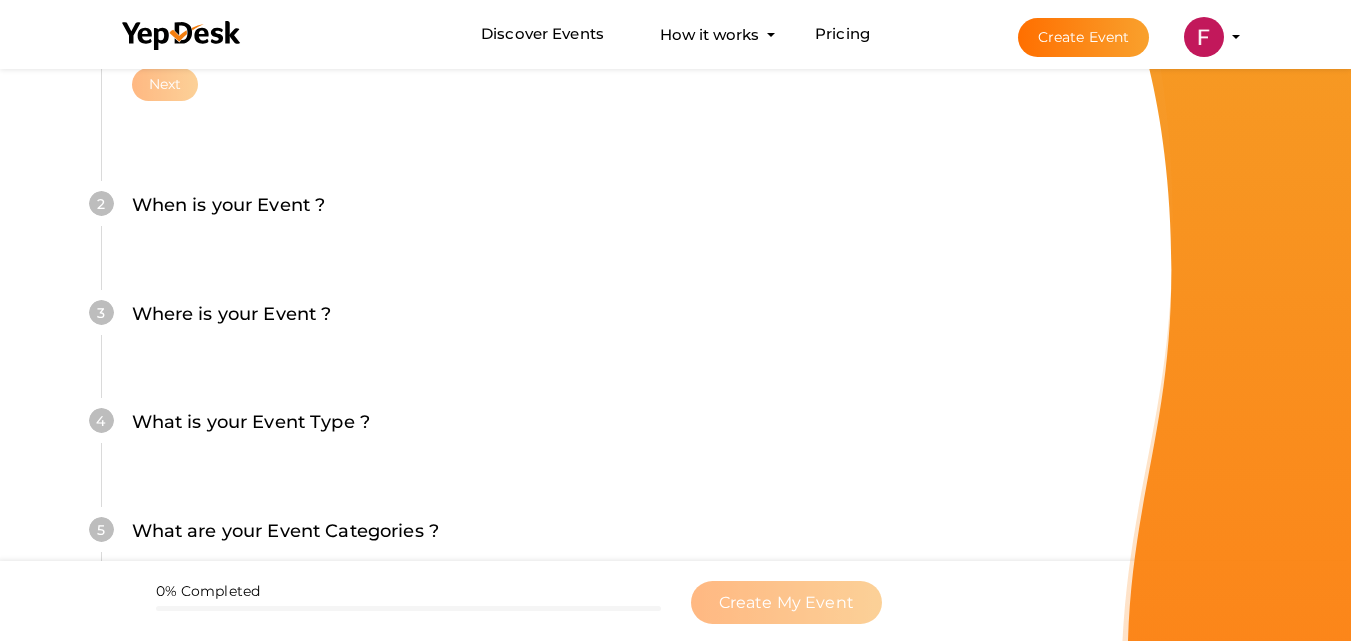scroll, scrollTop: 400, scrollLeft: 0, axis: vertical 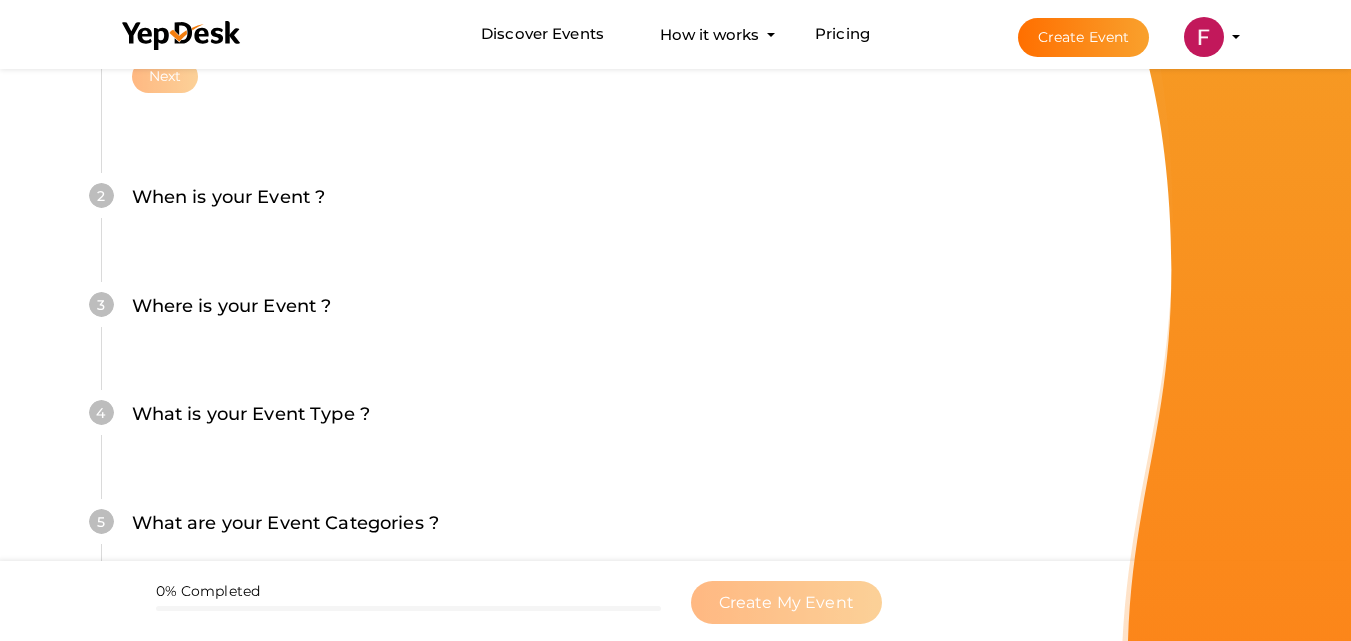 click on "2
When is your
Event ?
Tell
event-goers when your event starts and ends so they can make plans to
attend.
Start Date
August 2, 2025 2:18 PM
End Date
Next" at bounding box center [561, 207] 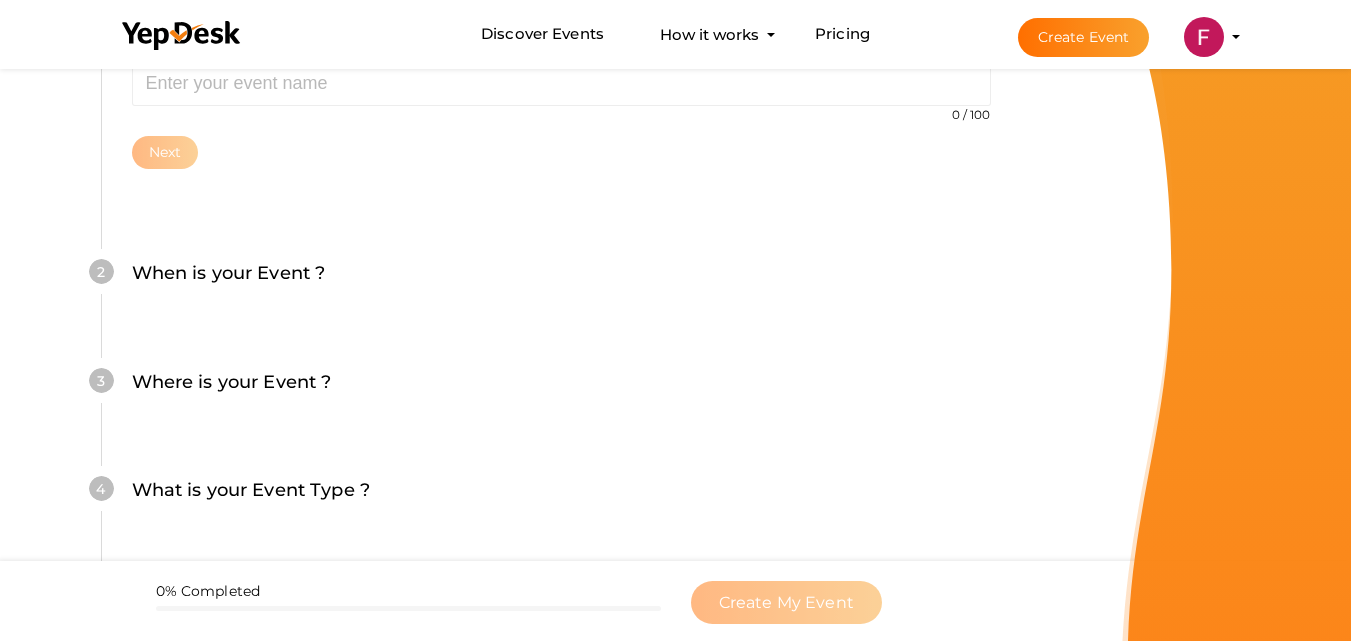 scroll, scrollTop: 300, scrollLeft: 0, axis: vertical 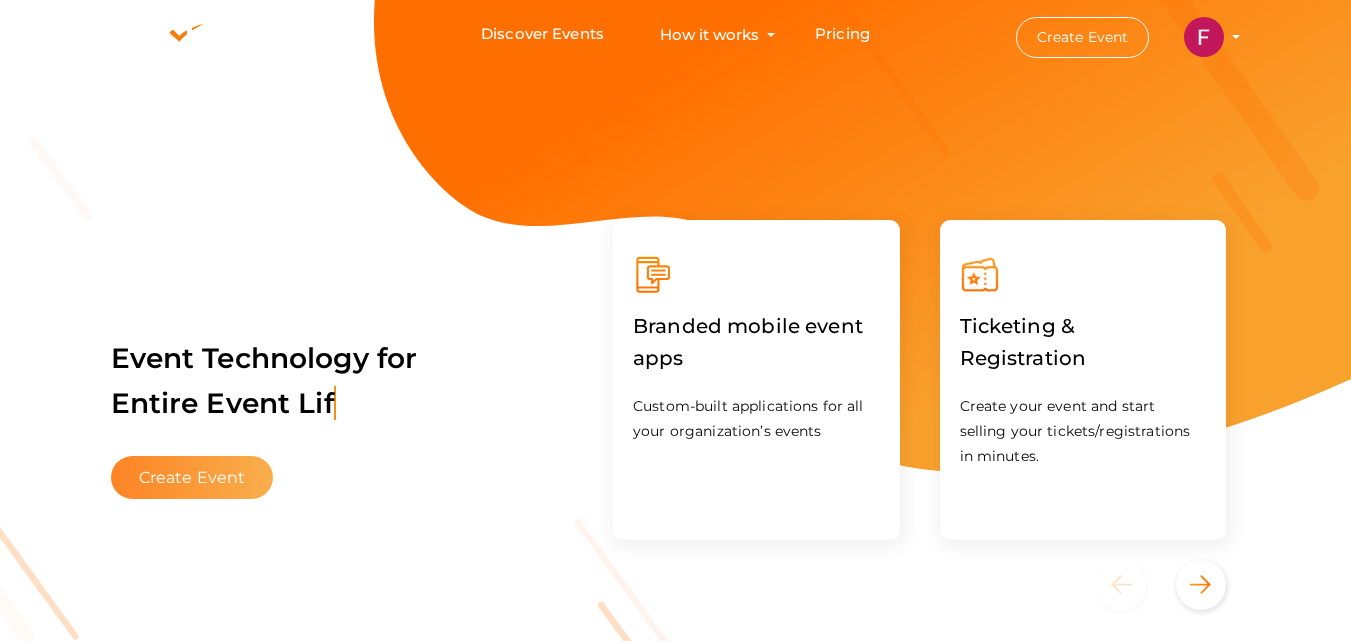 click on "Create
Event" at bounding box center (192, 477) 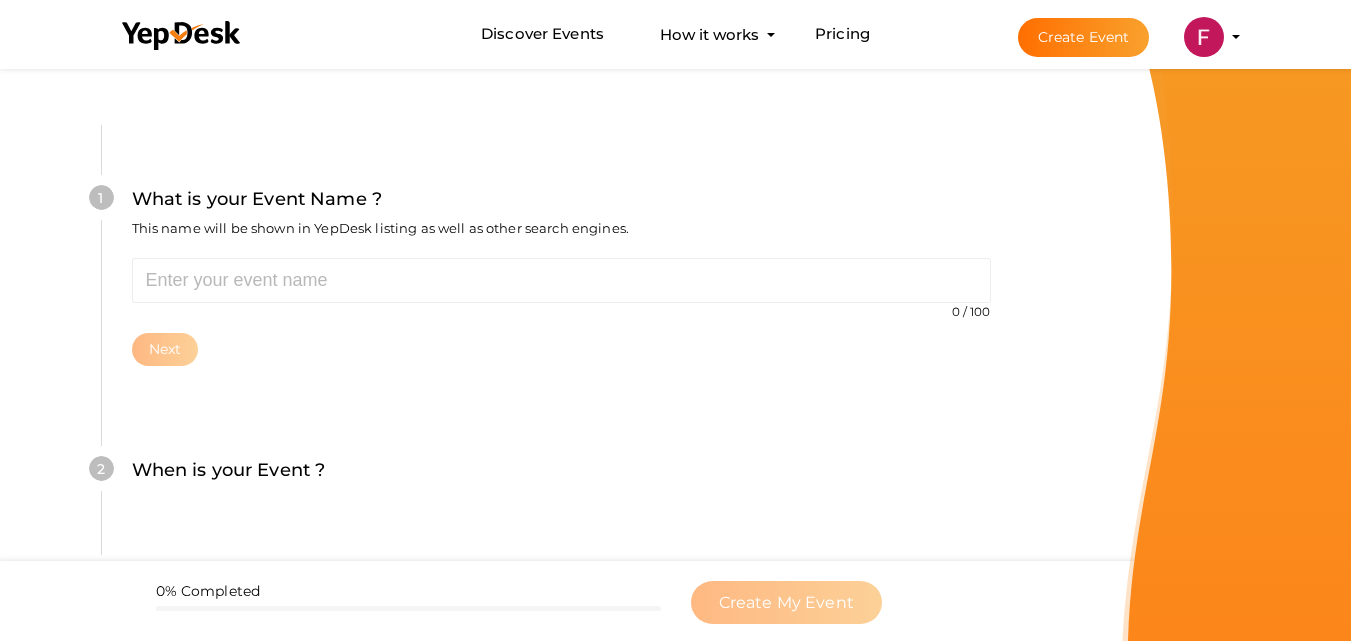 scroll, scrollTop: 0, scrollLeft: 0, axis: both 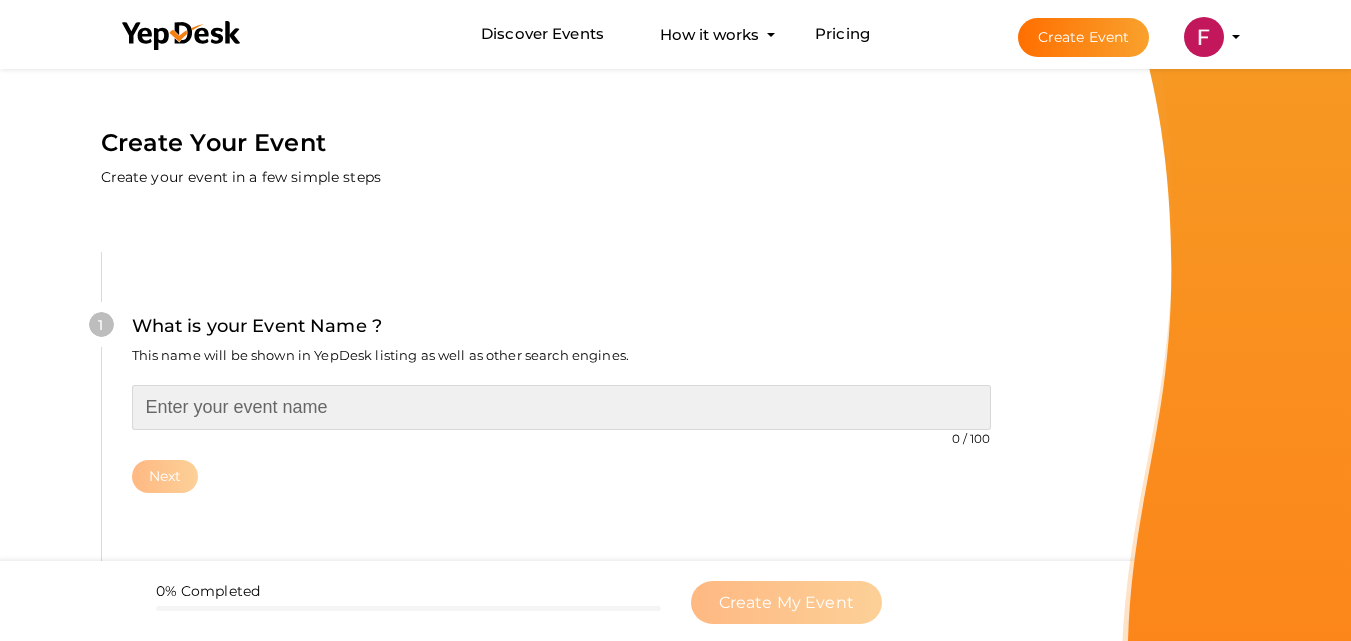 click at bounding box center (561, 407) 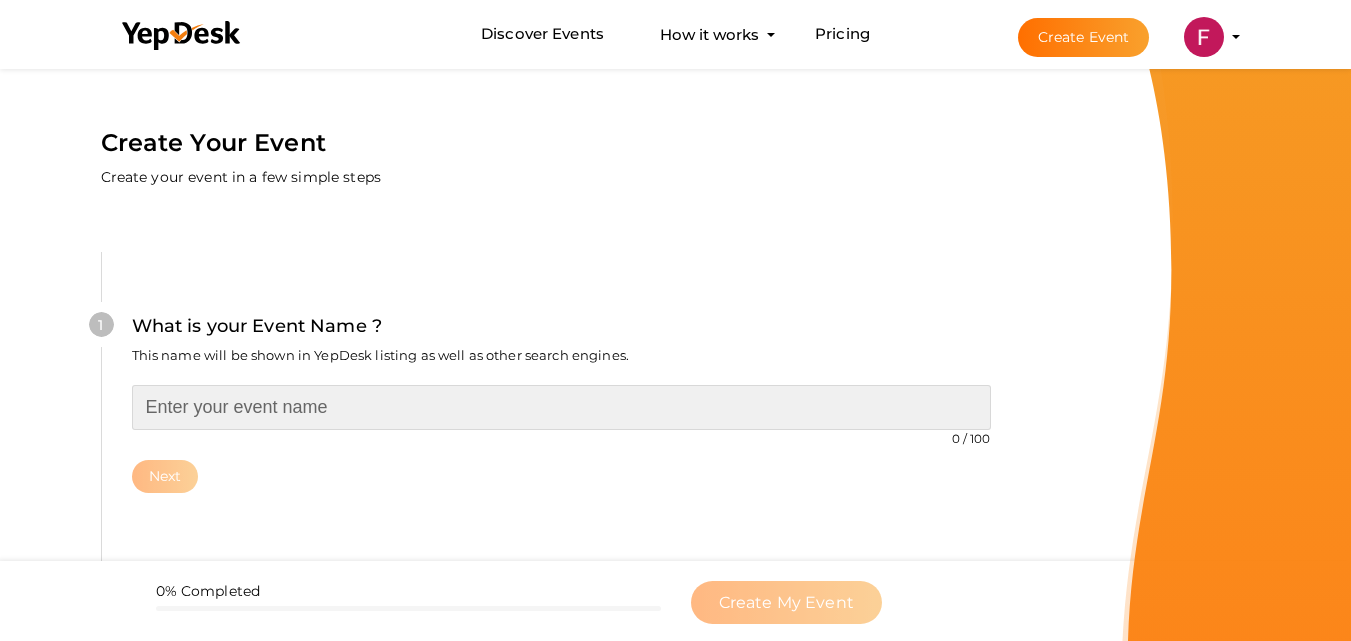 click at bounding box center [561, 407] 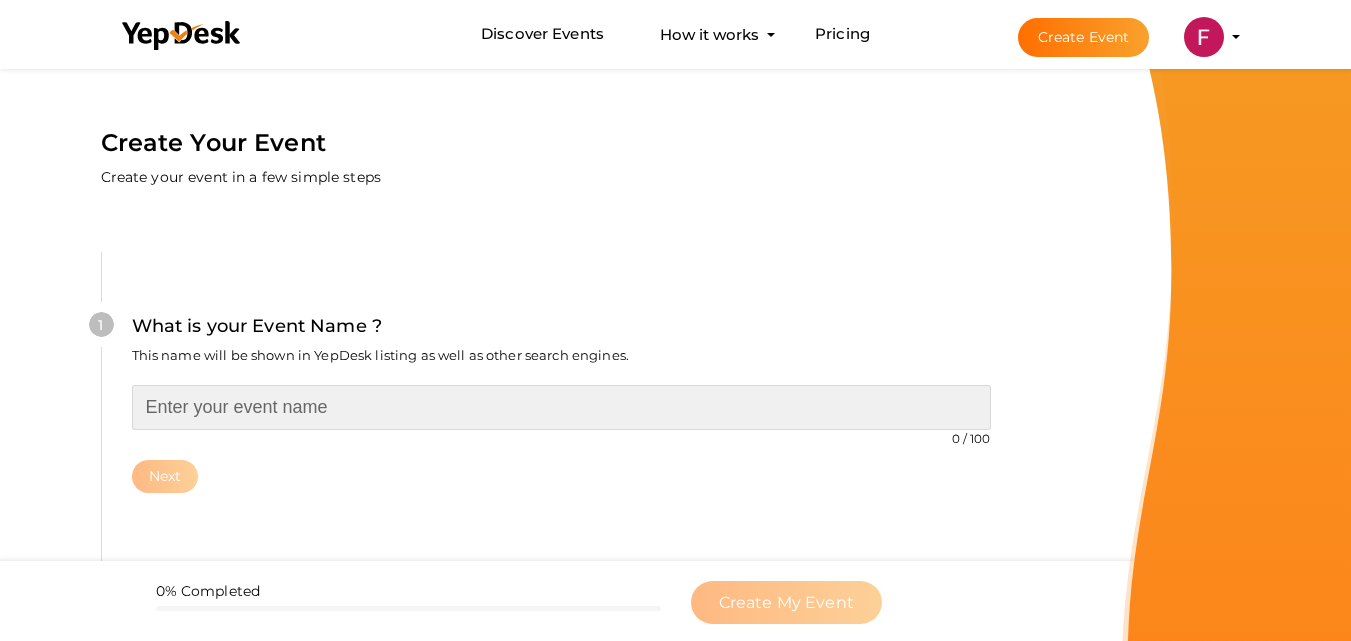 click at bounding box center [561, 407] 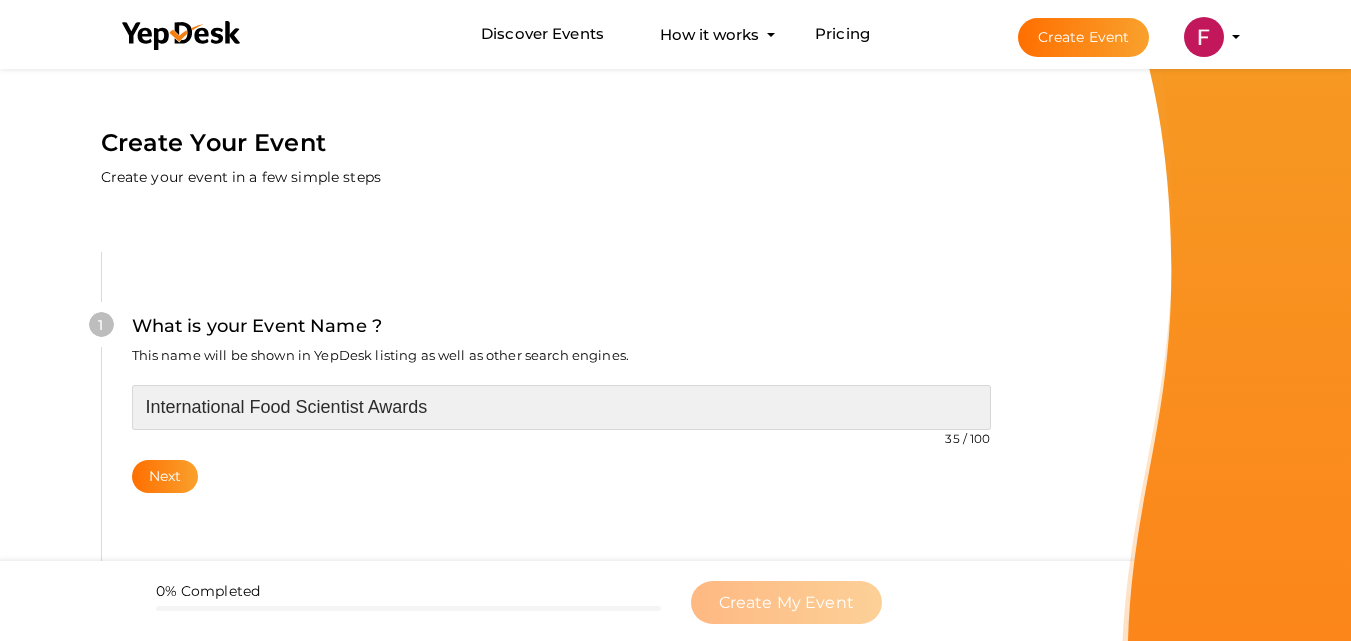 scroll, scrollTop: 200, scrollLeft: 0, axis: vertical 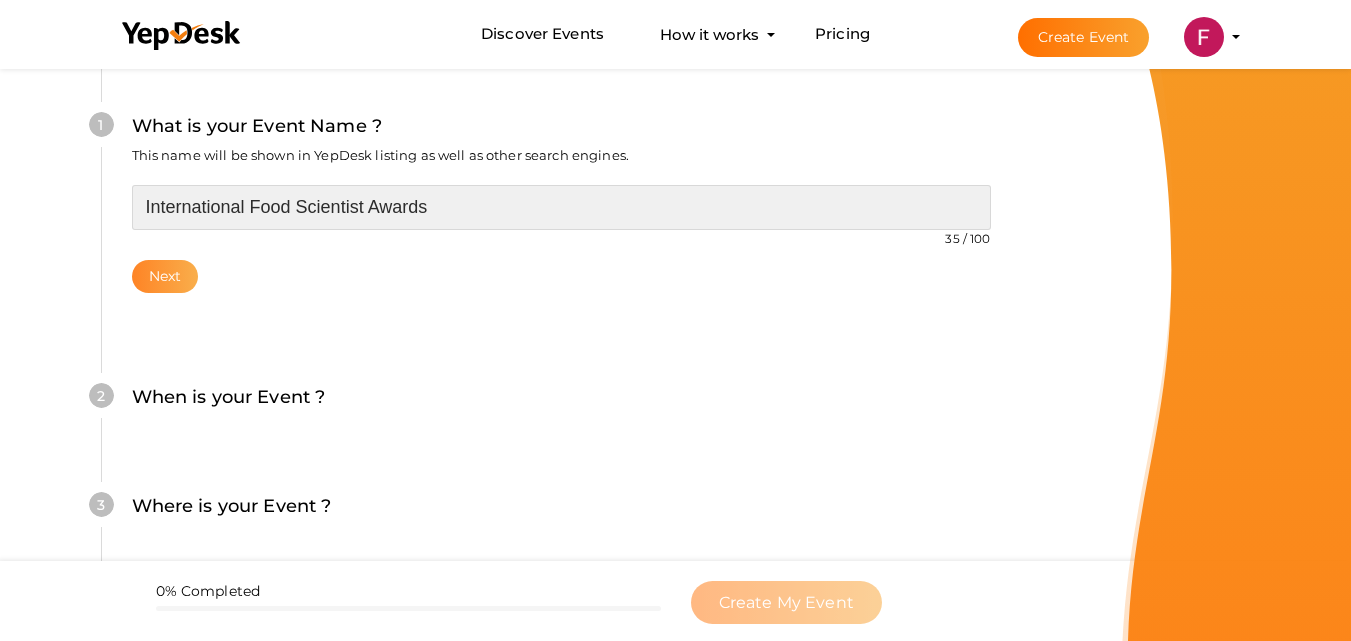 type on "International Food Scientist Awards" 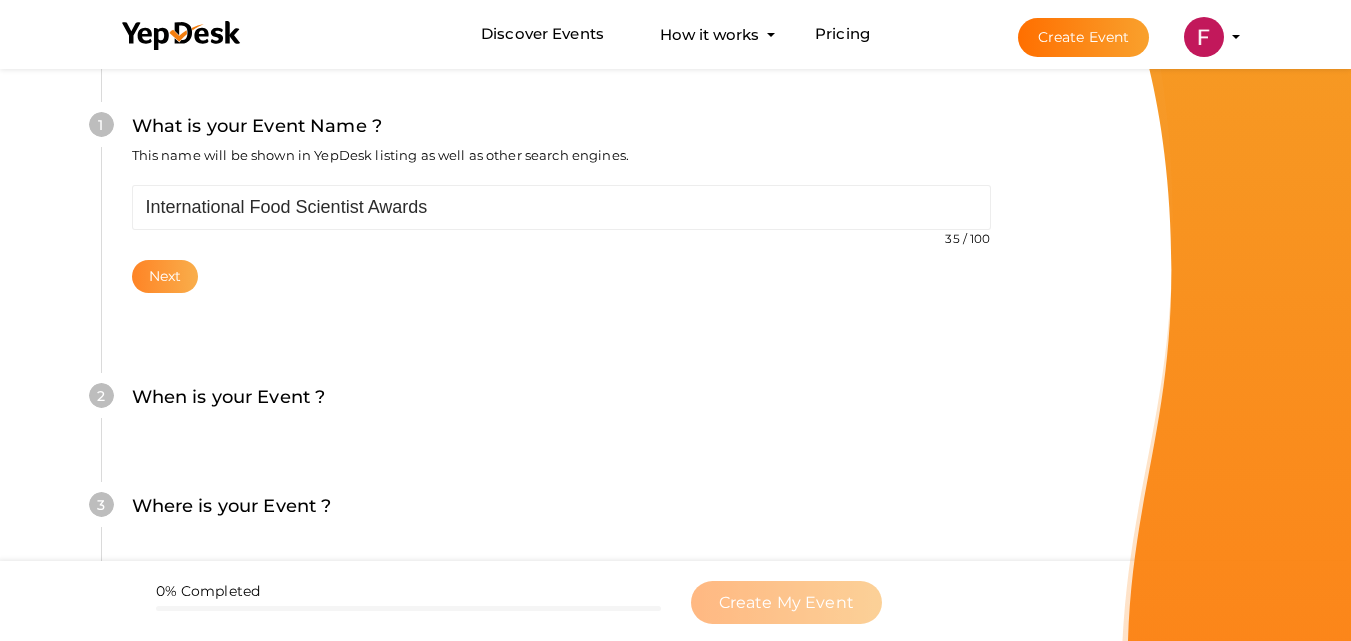 click on "Next" at bounding box center (165, 276) 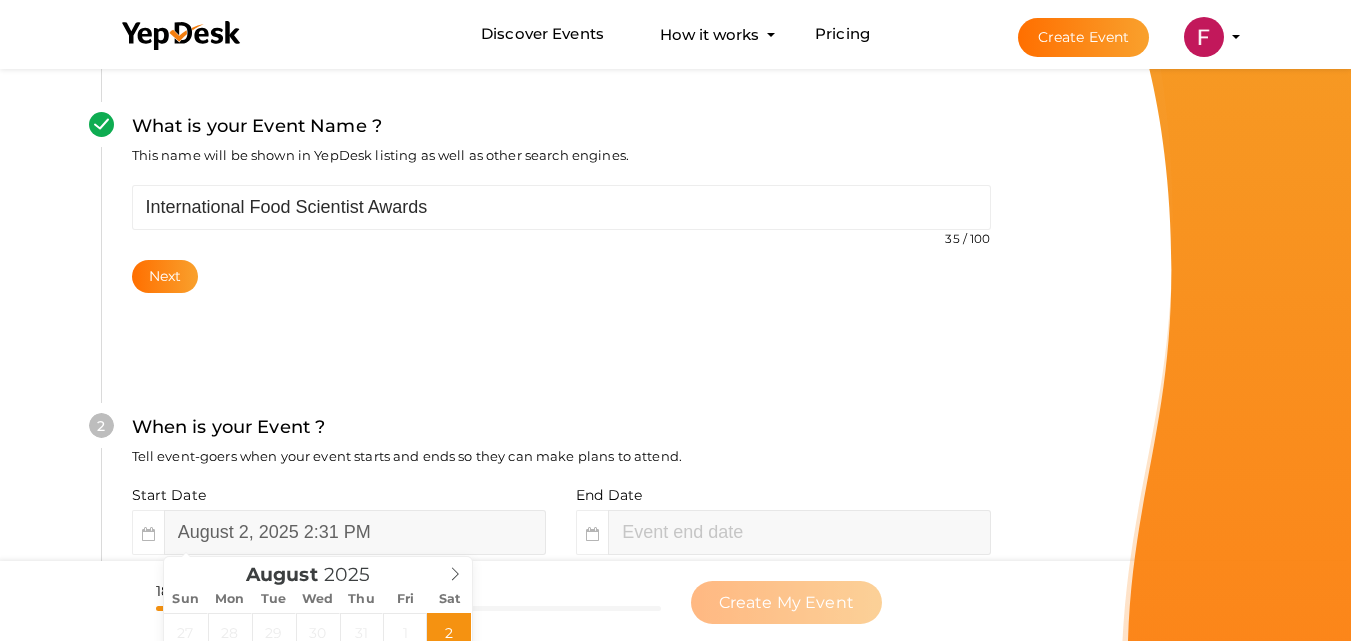 scroll, scrollTop: 460, scrollLeft: 0, axis: vertical 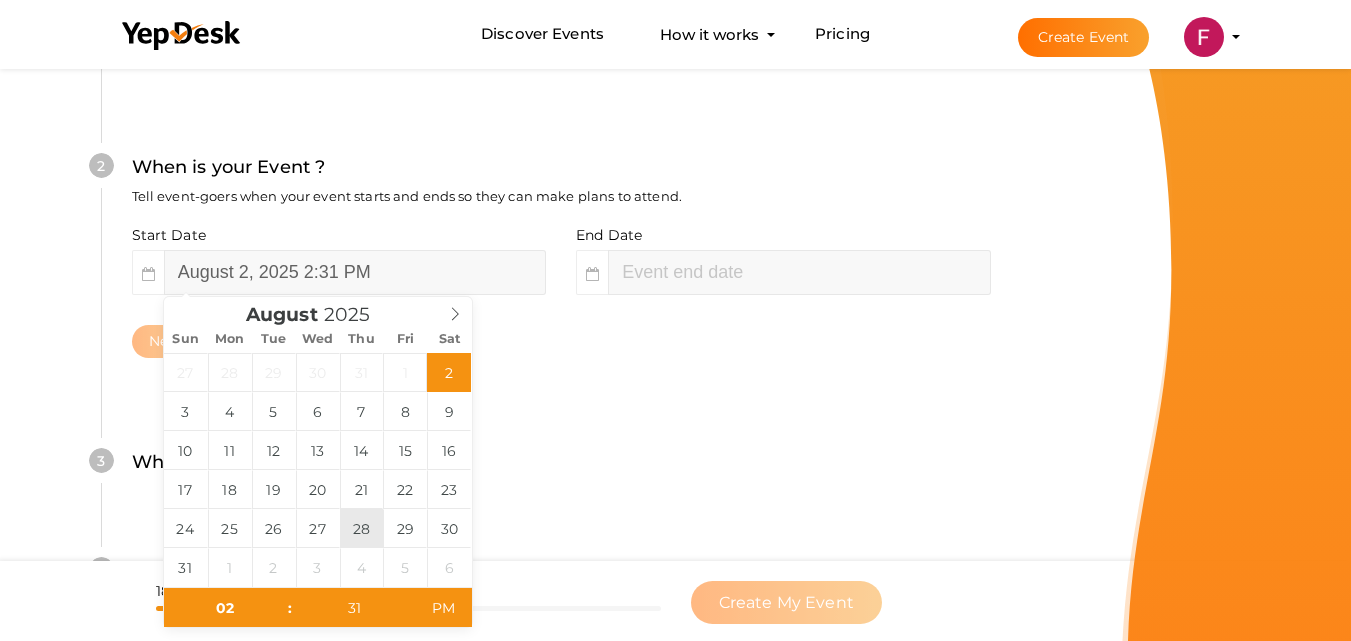 type on "August 28, 2025 2:31 PM" 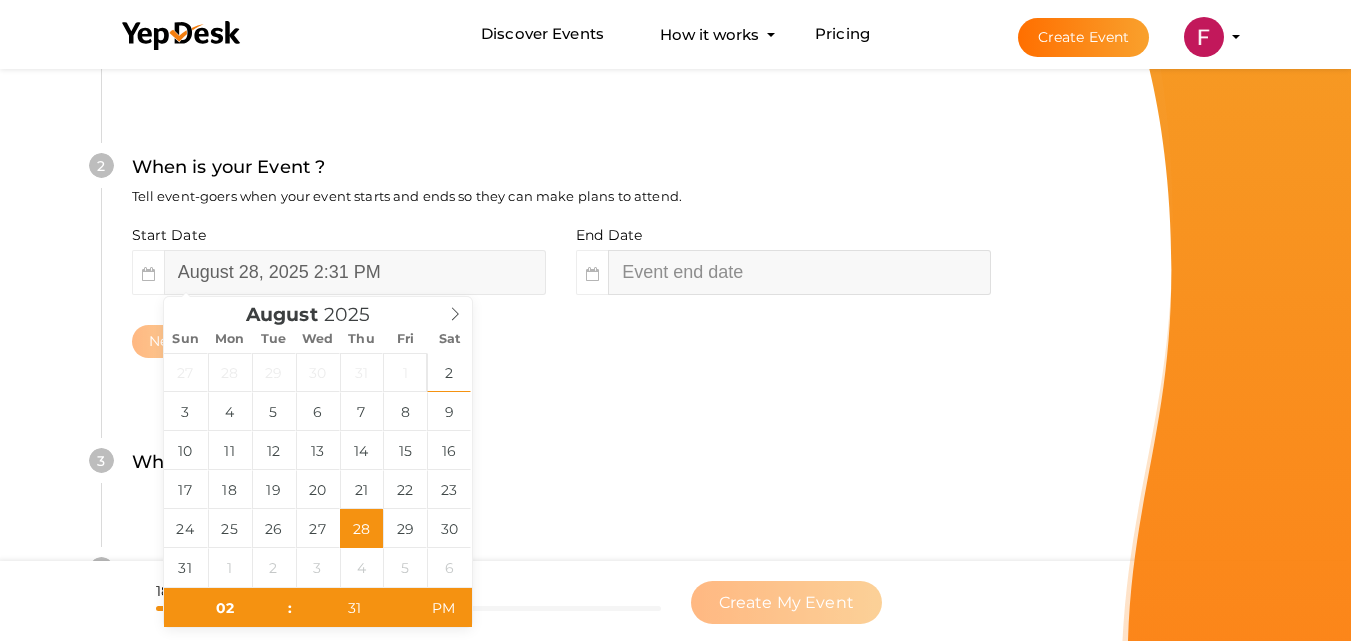 type on "04" 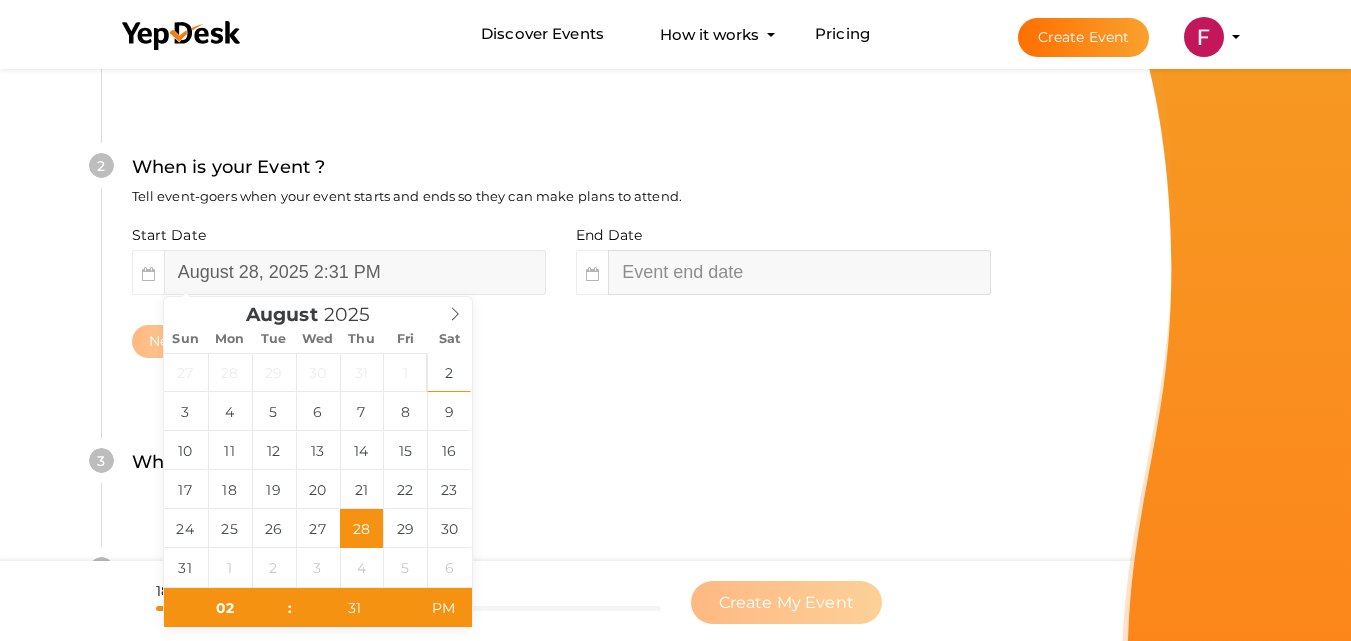 type on "31" 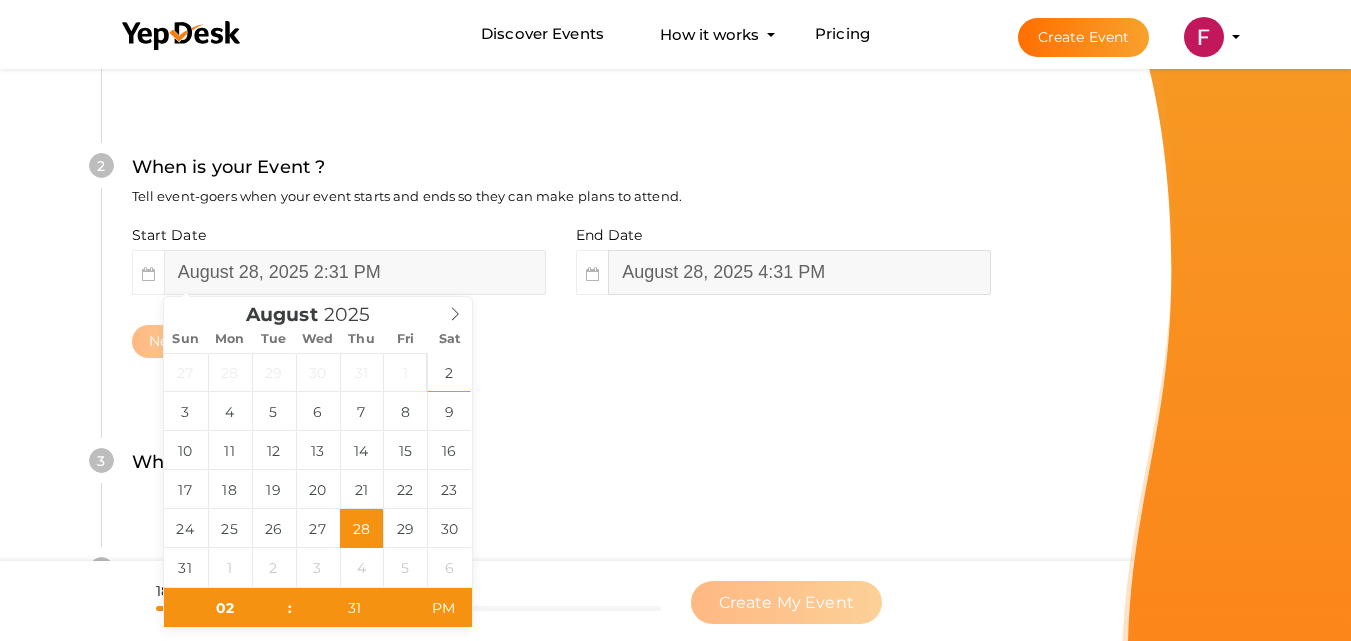 click on "August 28, 2025 4:31 PM" at bounding box center [799, 272] 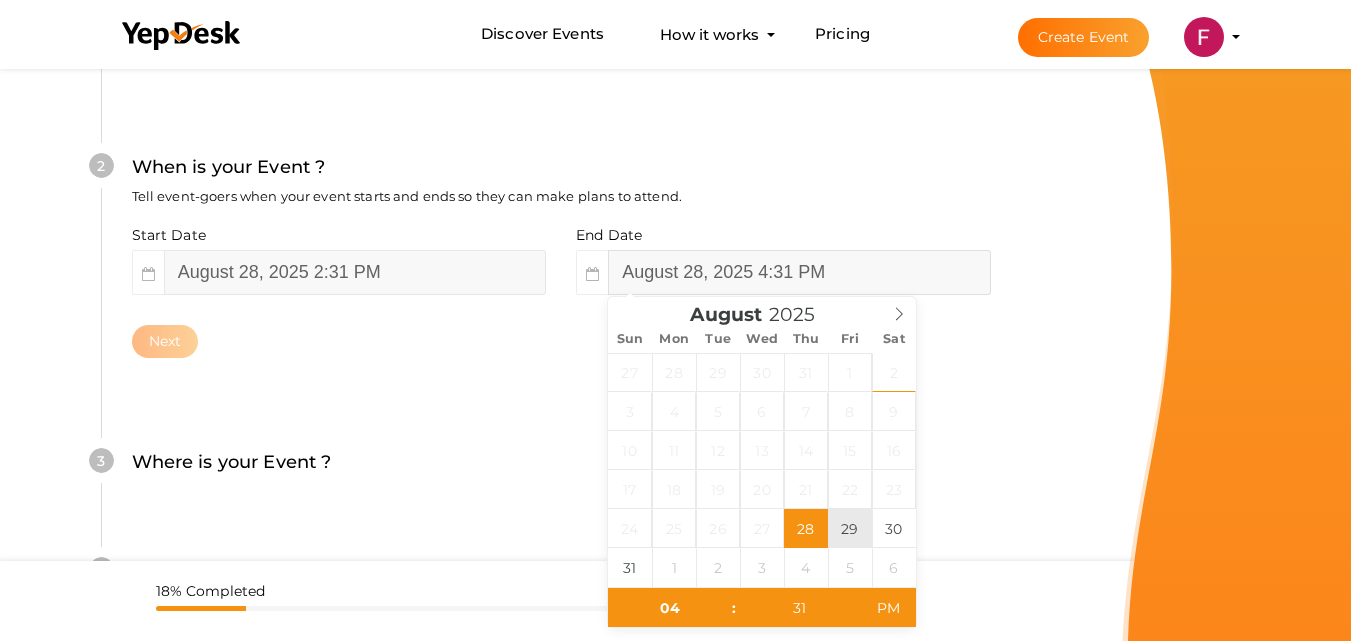 type on "August 29, 2025 4:31 PM" 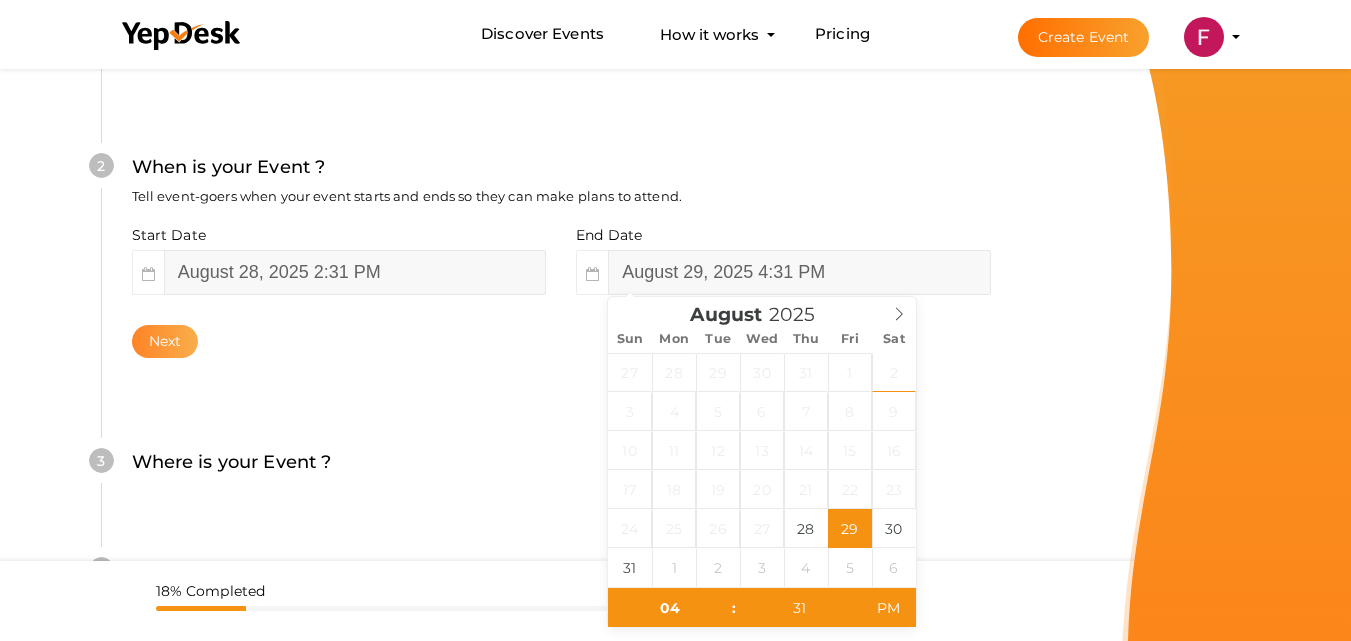 click on "Next" at bounding box center [165, 341] 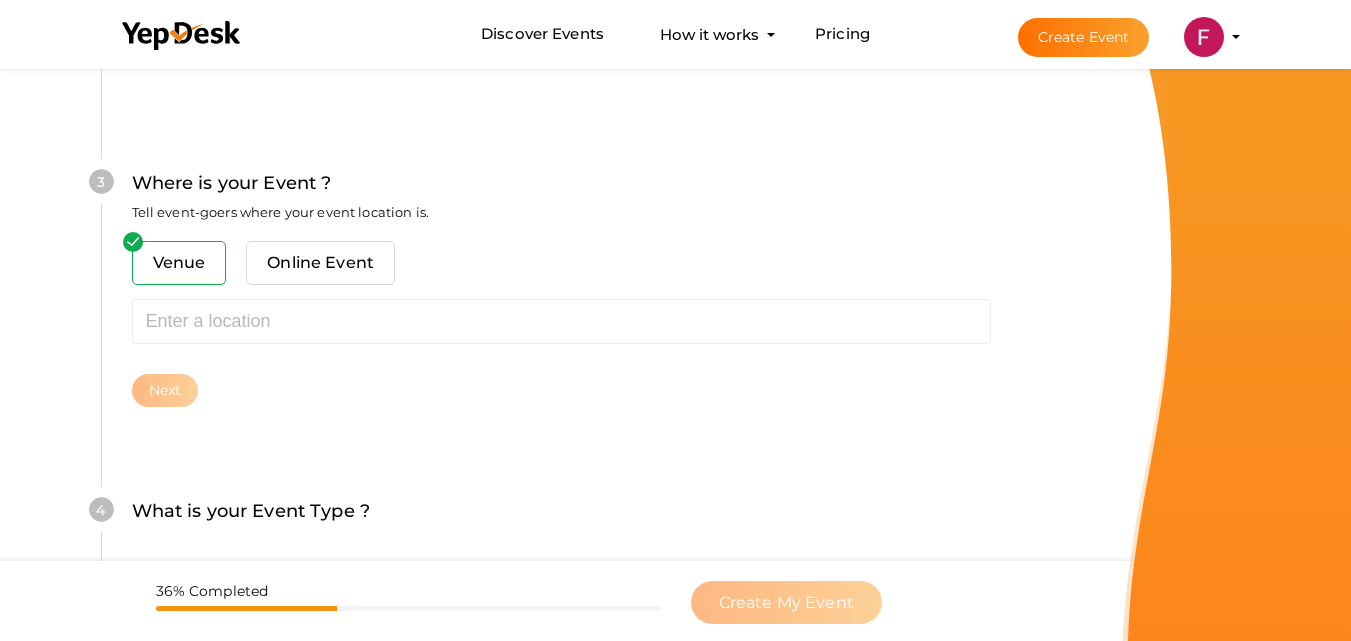 scroll, scrollTop: 785, scrollLeft: 0, axis: vertical 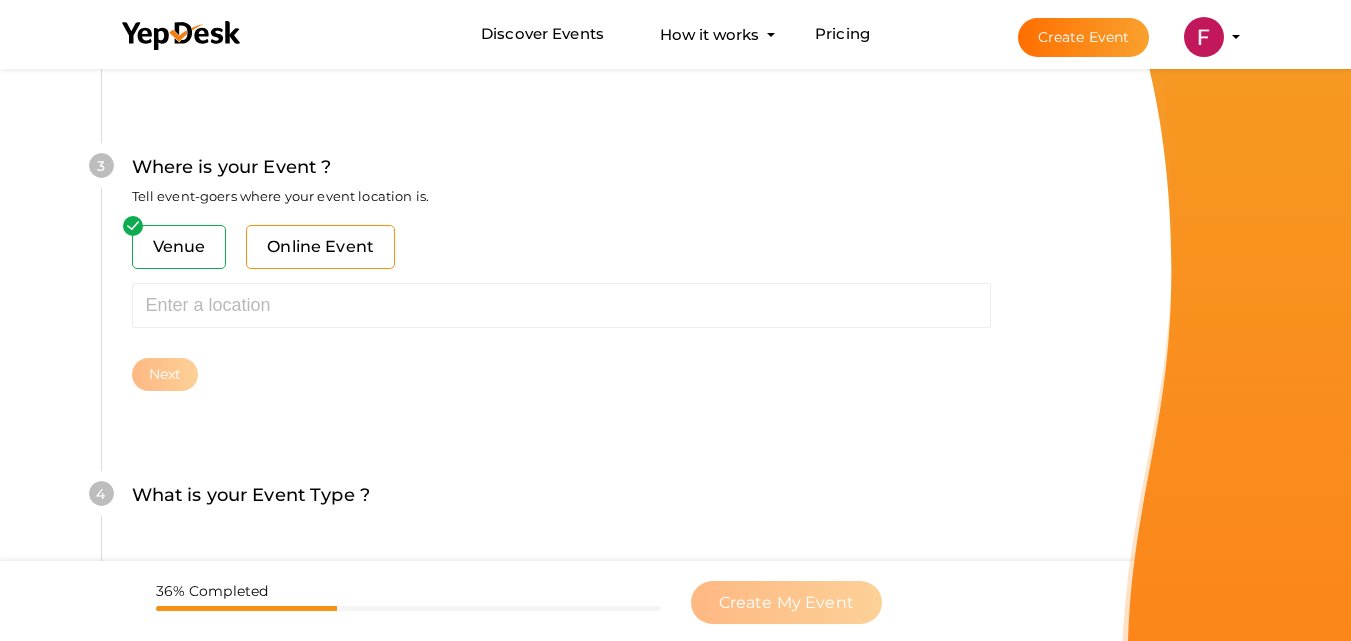 click on "Online
Event" at bounding box center (320, 247) 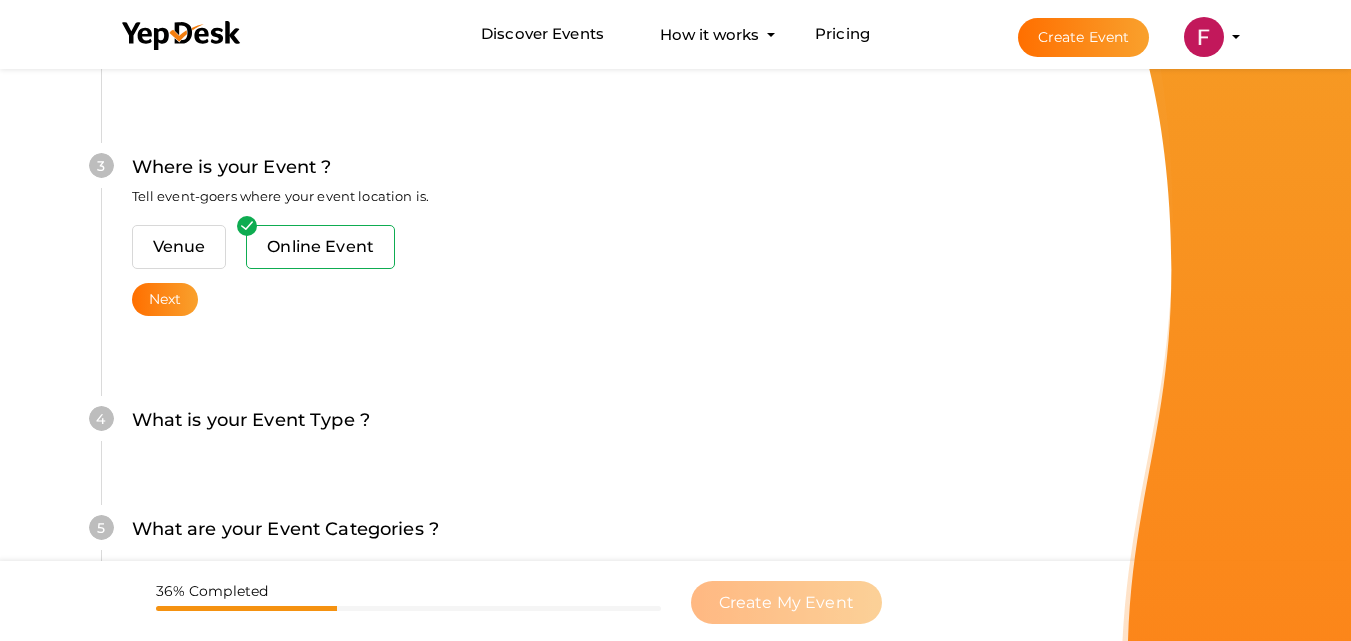 scroll, scrollTop: 885, scrollLeft: 0, axis: vertical 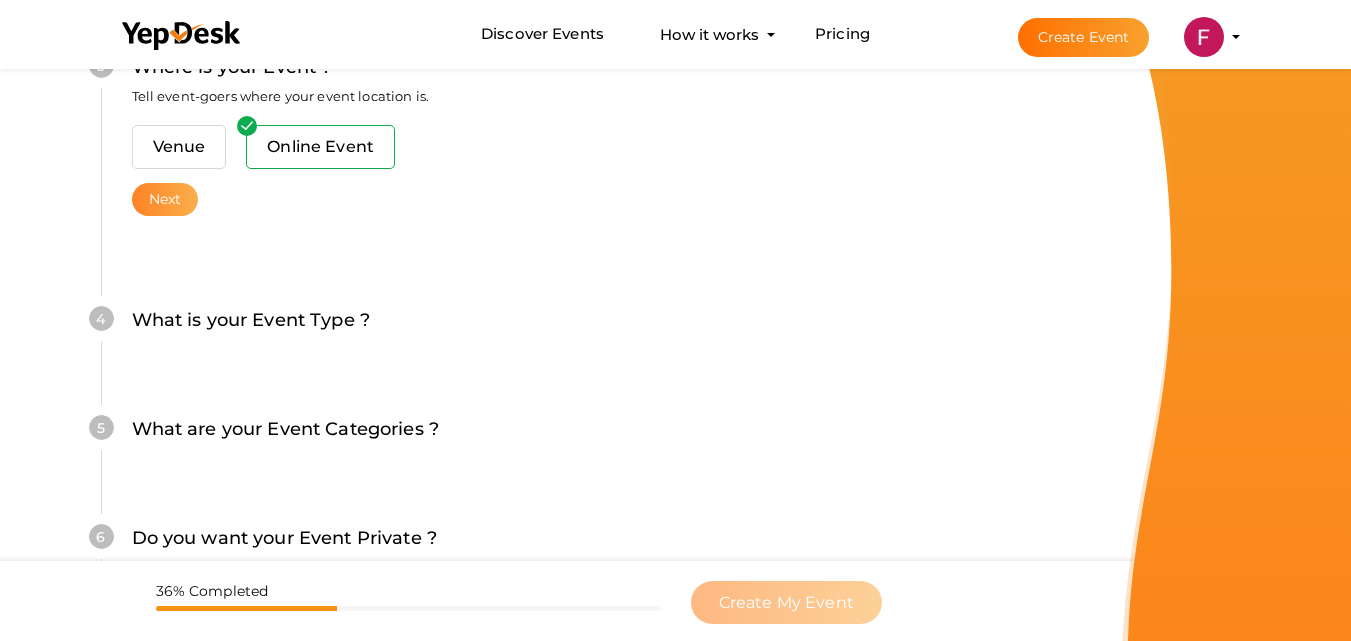 click on "Next" at bounding box center [165, 199] 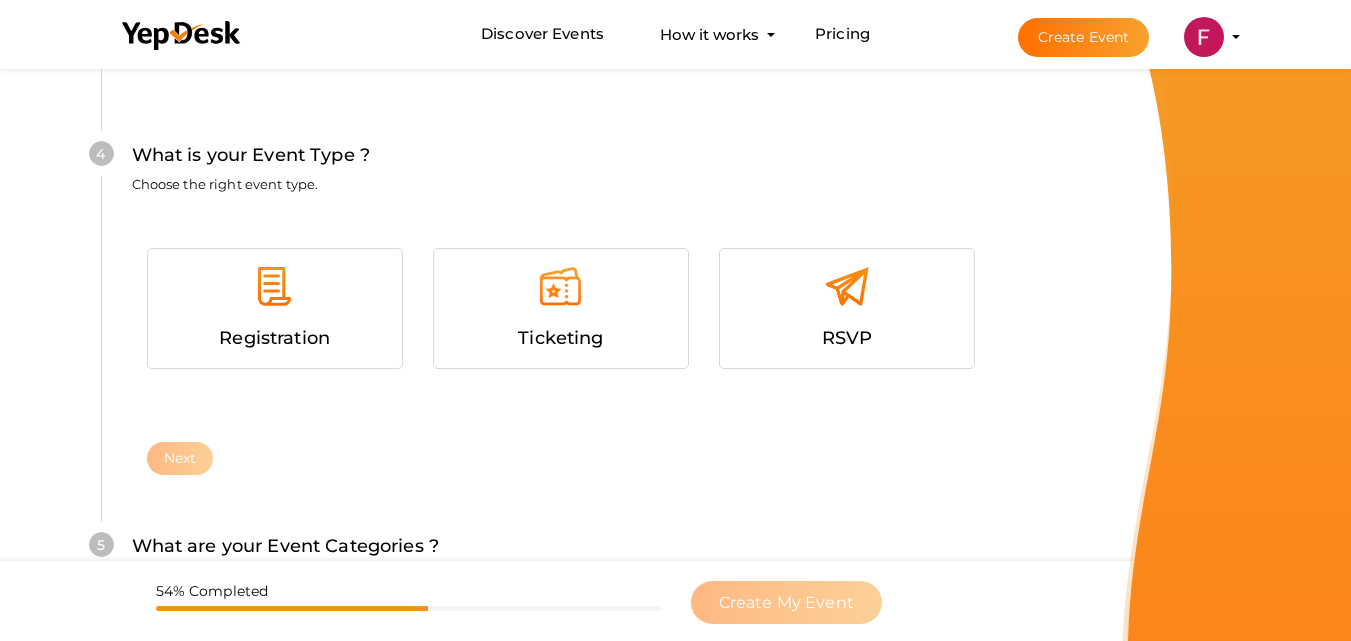 scroll, scrollTop: 1100, scrollLeft: 0, axis: vertical 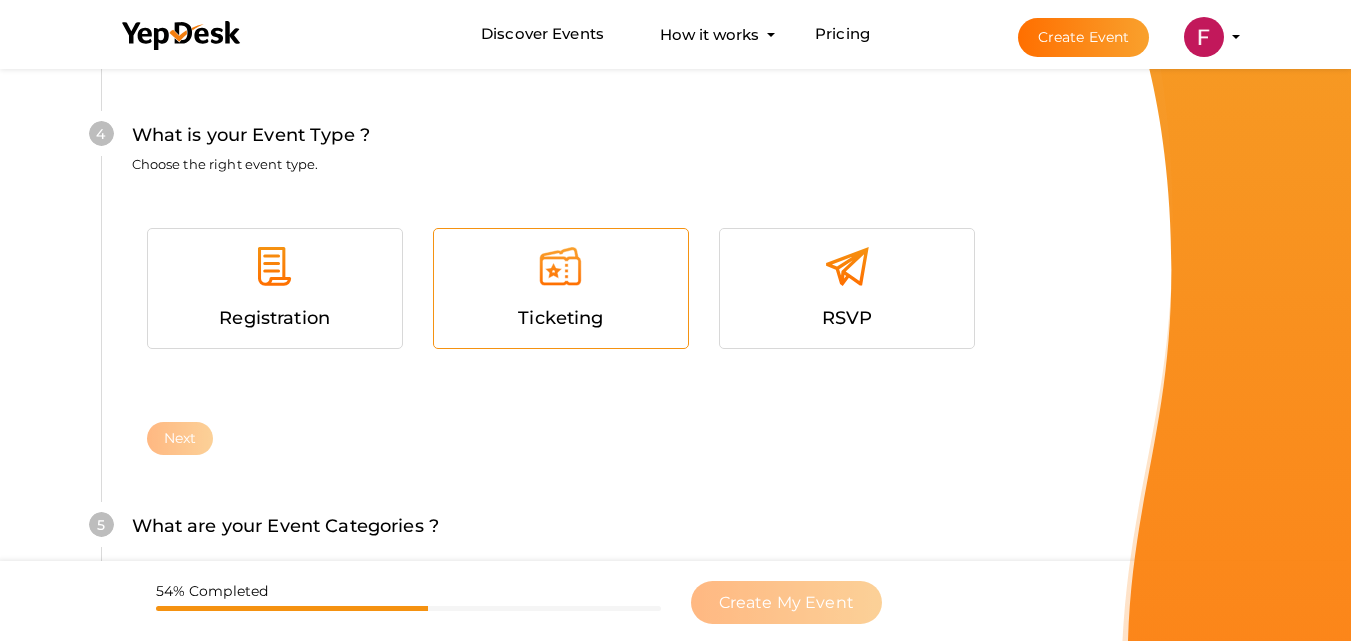 click on "Ticketing" at bounding box center [560, 318] 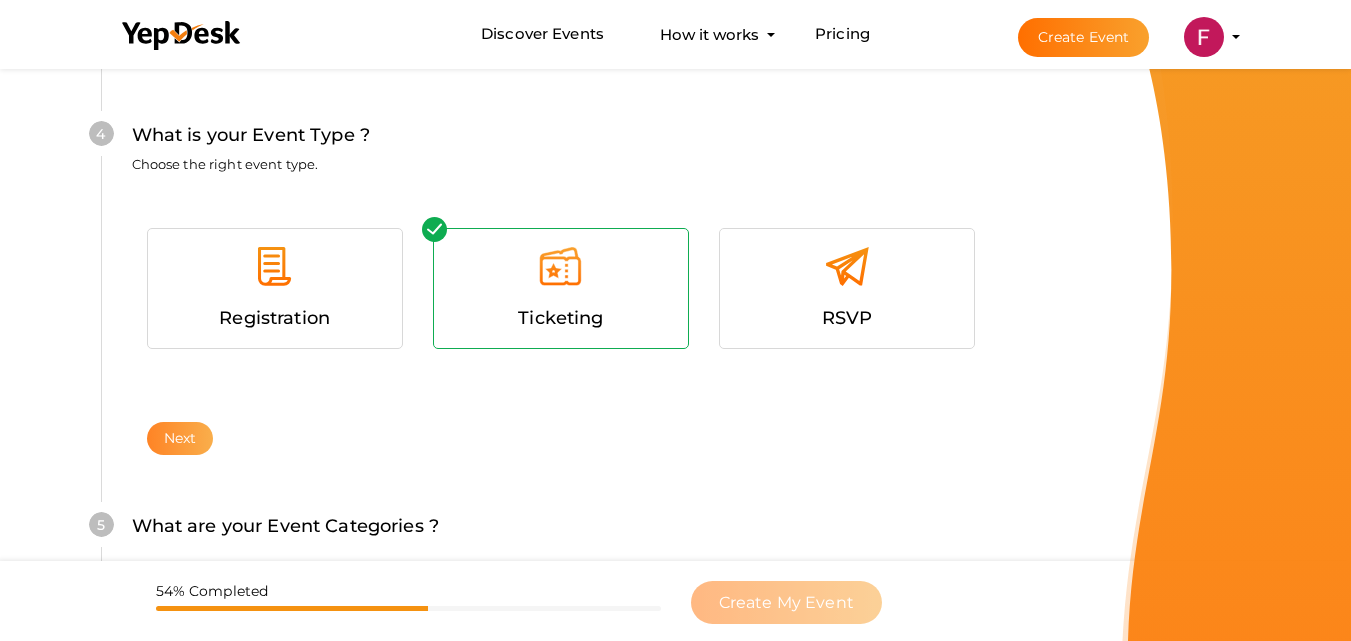 click on "Next" at bounding box center [180, 438] 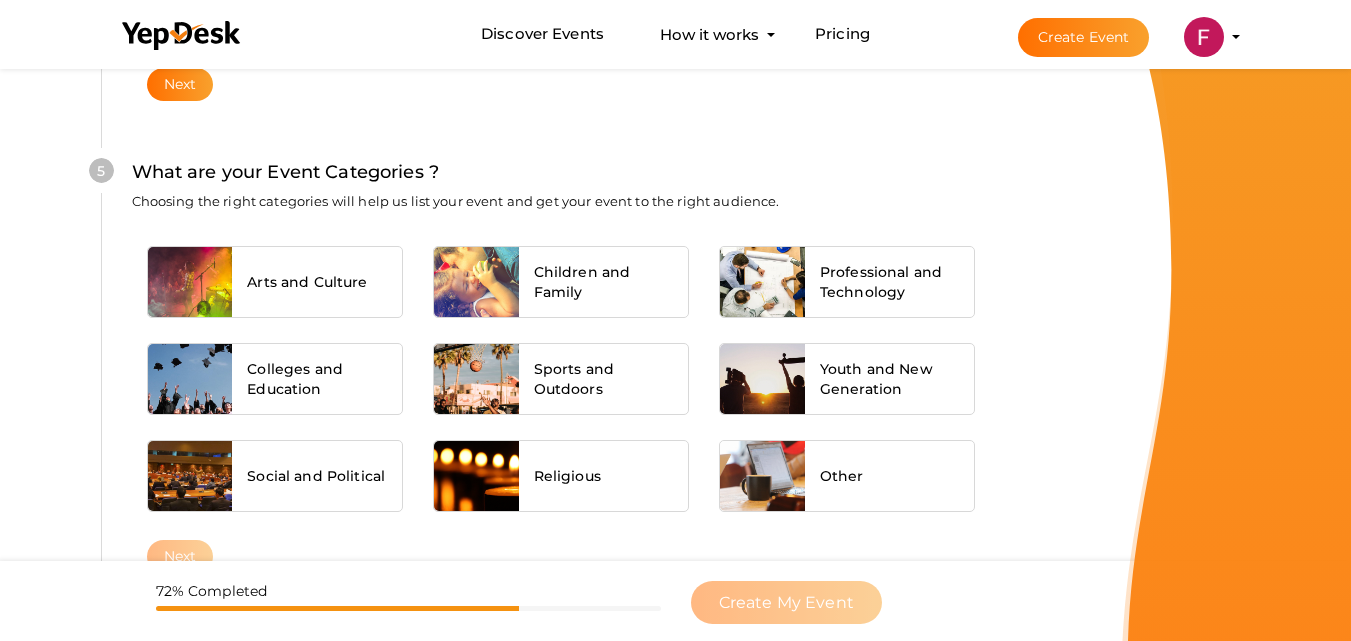 scroll, scrollTop: 1489, scrollLeft: 0, axis: vertical 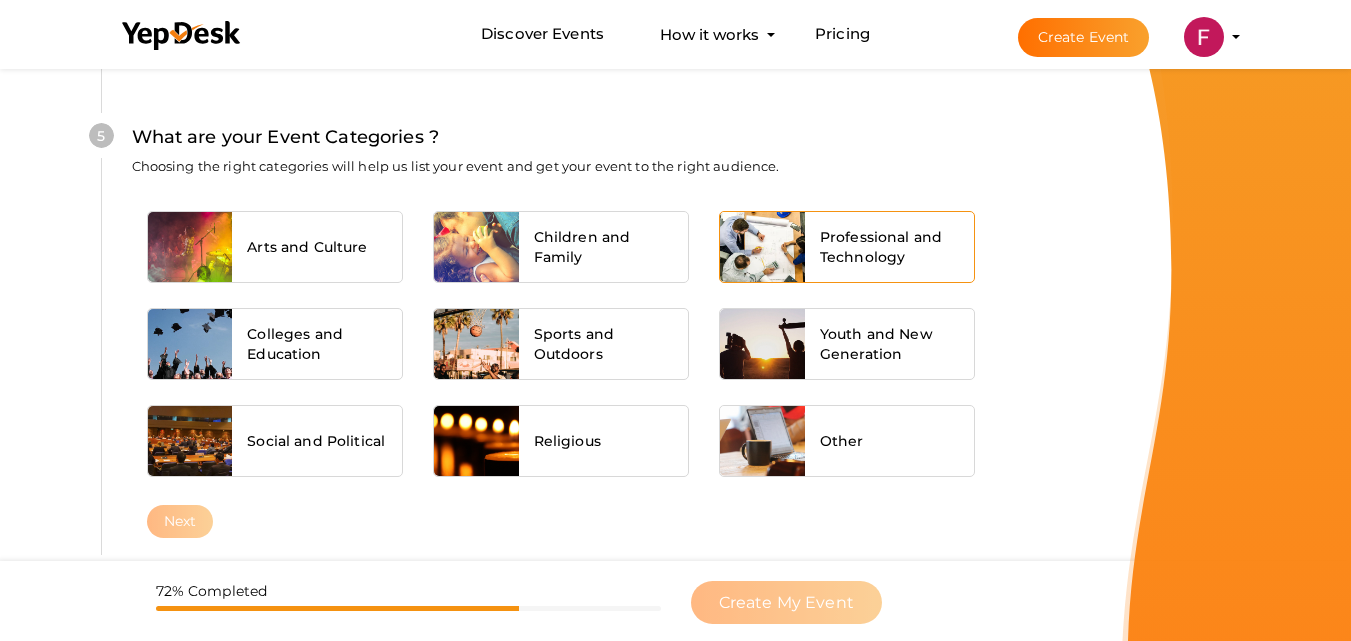 click on "Professional and Technology" at bounding box center [890, 247] 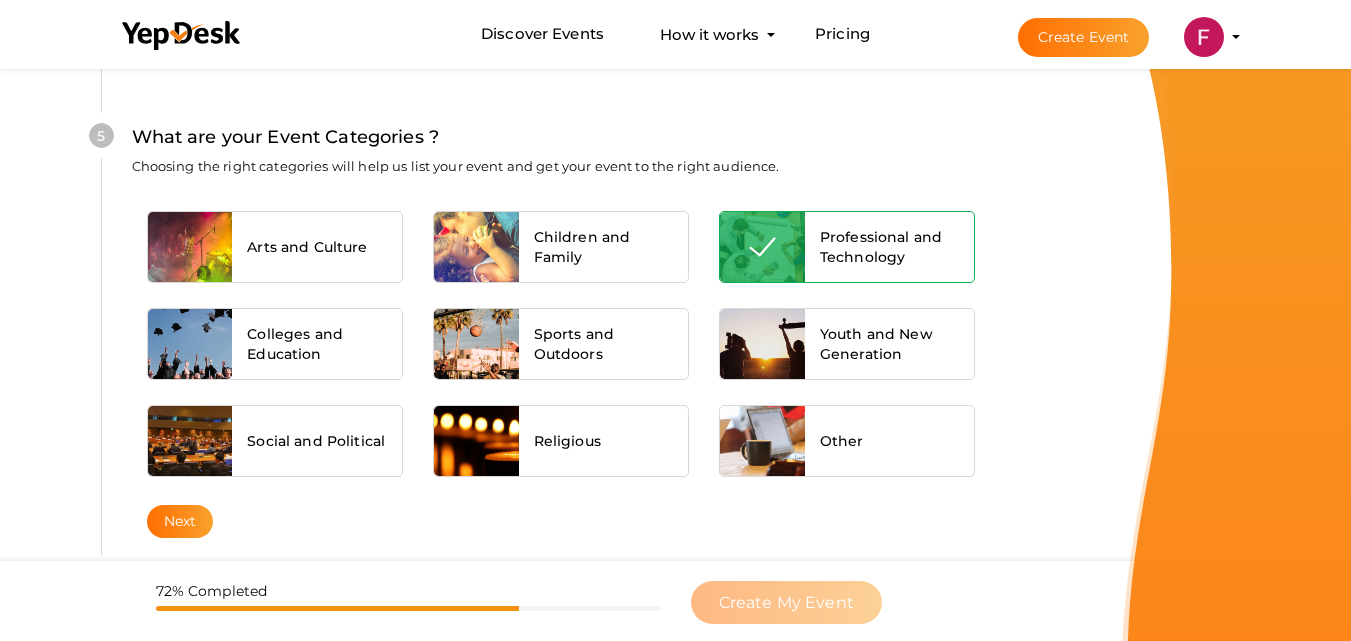 click on "Professional and Technology" at bounding box center (890, 247) 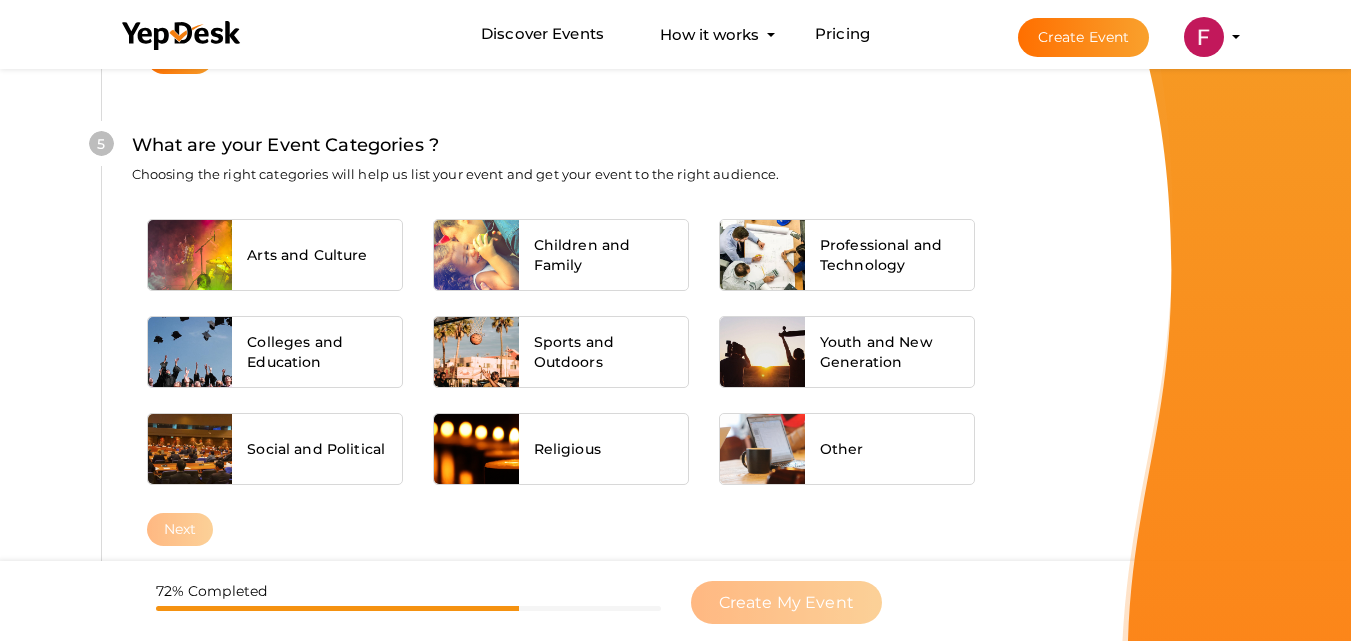 scroll, scrollTop: 1480, scrollLeft: 0, axis: vertical 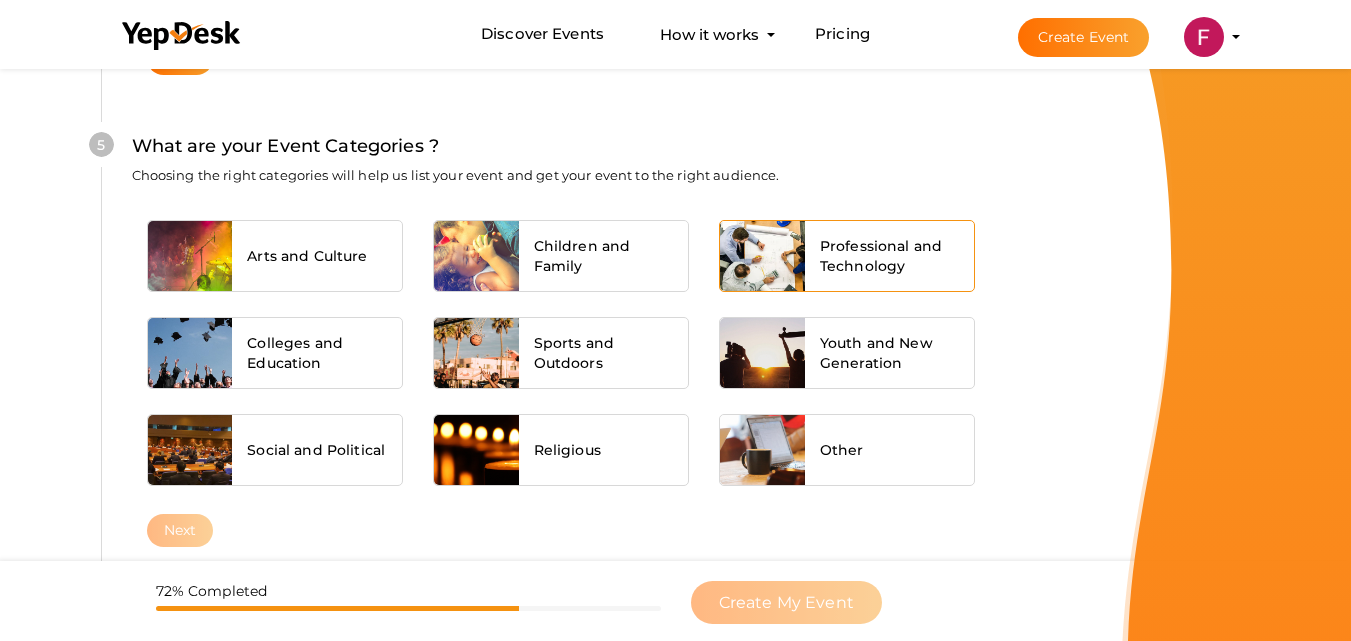 click on "Professional and Technology" at bounding box center (890, 256) 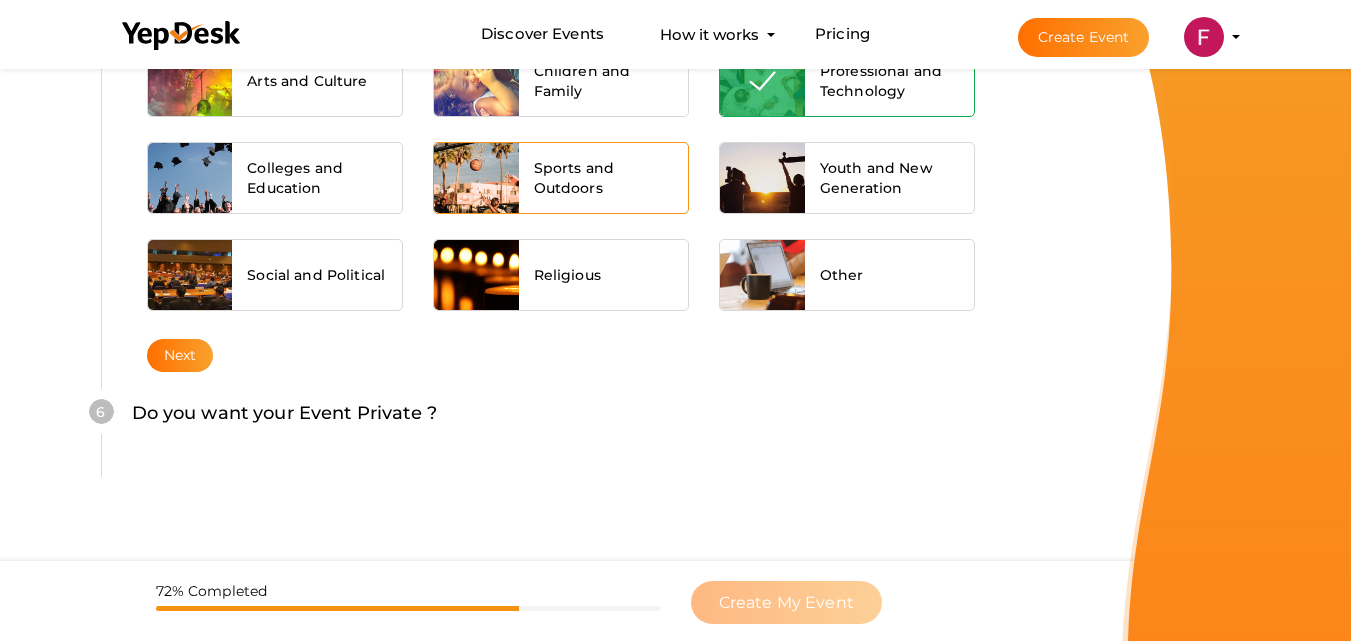 scroll, scrollTop: 1680, scrollLeft: 0, axis: vertical 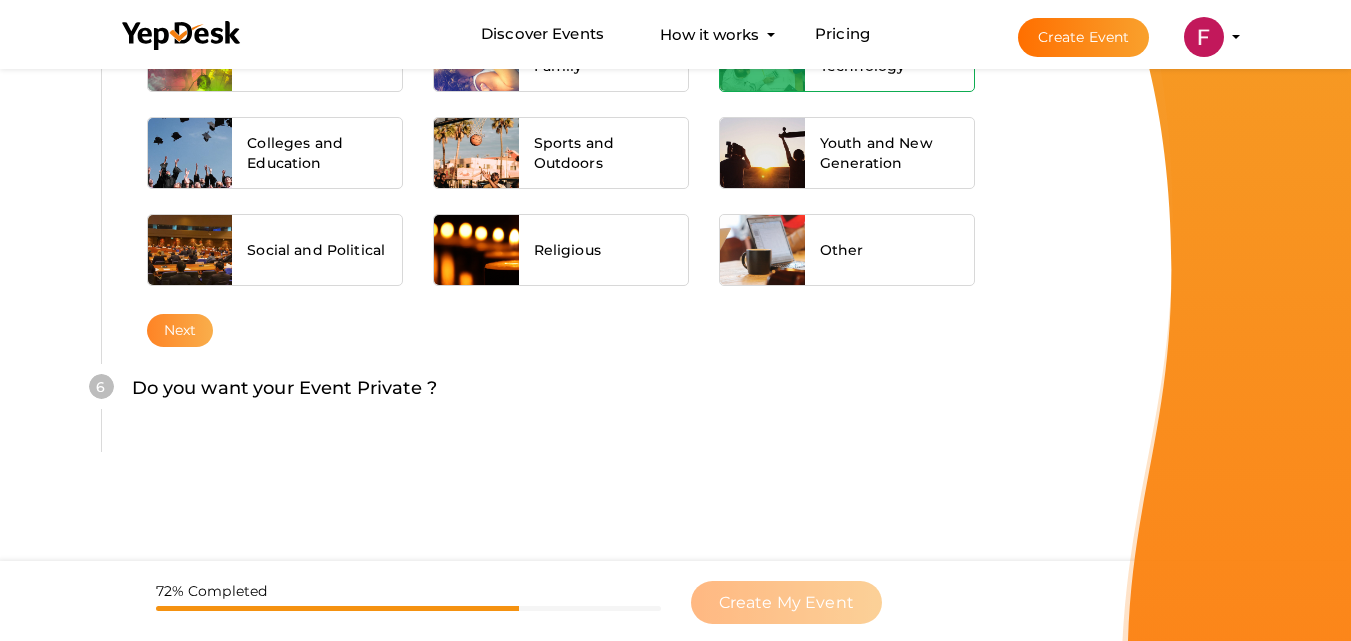 click on "Next" at bounding box center (180, 330) 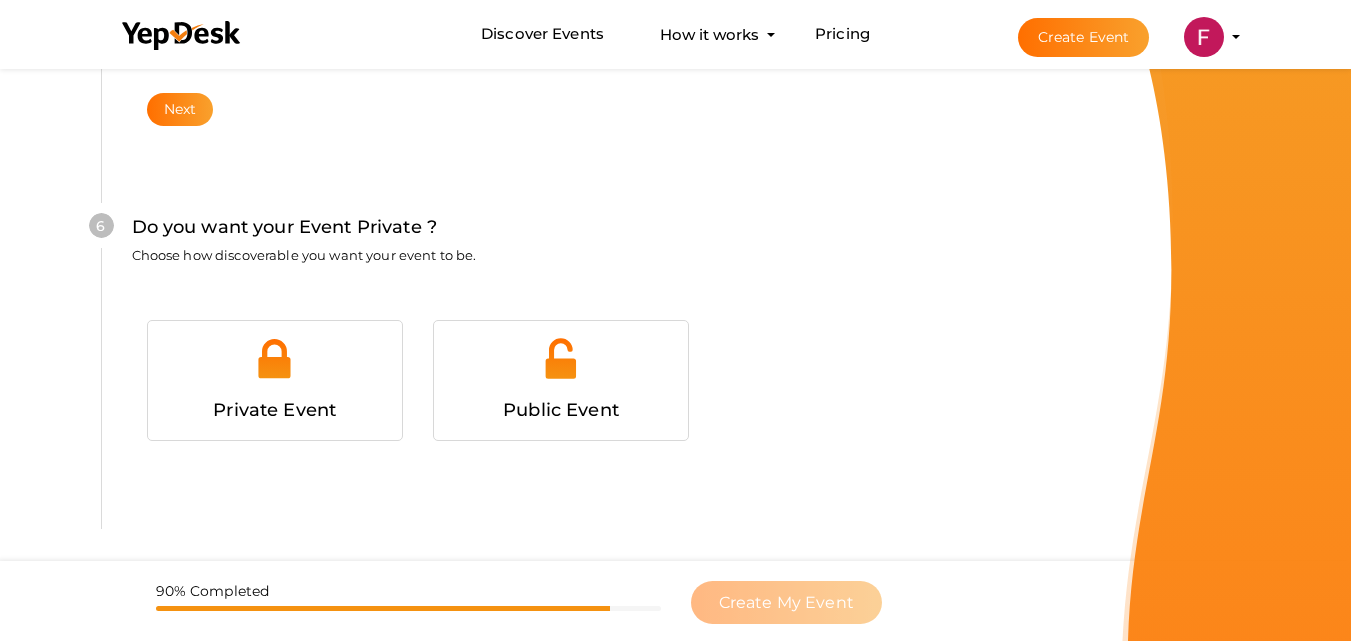 scroll, scrollTop: 2007, scrollLeft: 0, axis: vertical 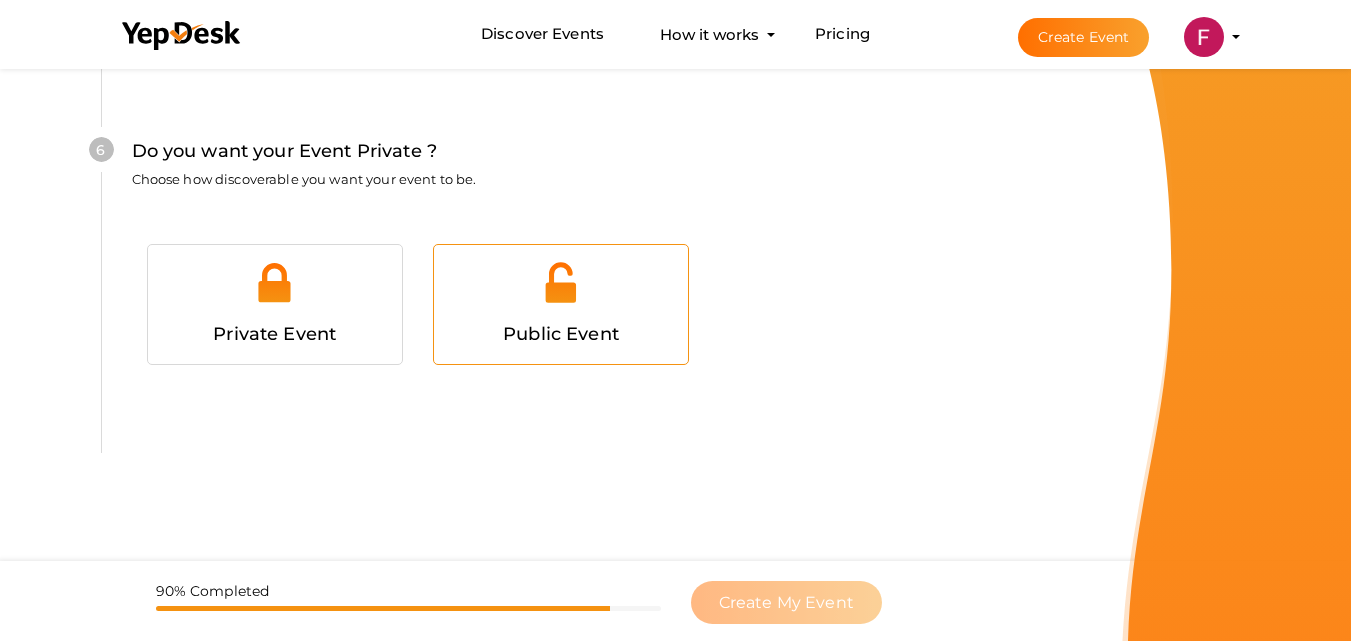click on "Public
Event" at bounding box center (561, 334) 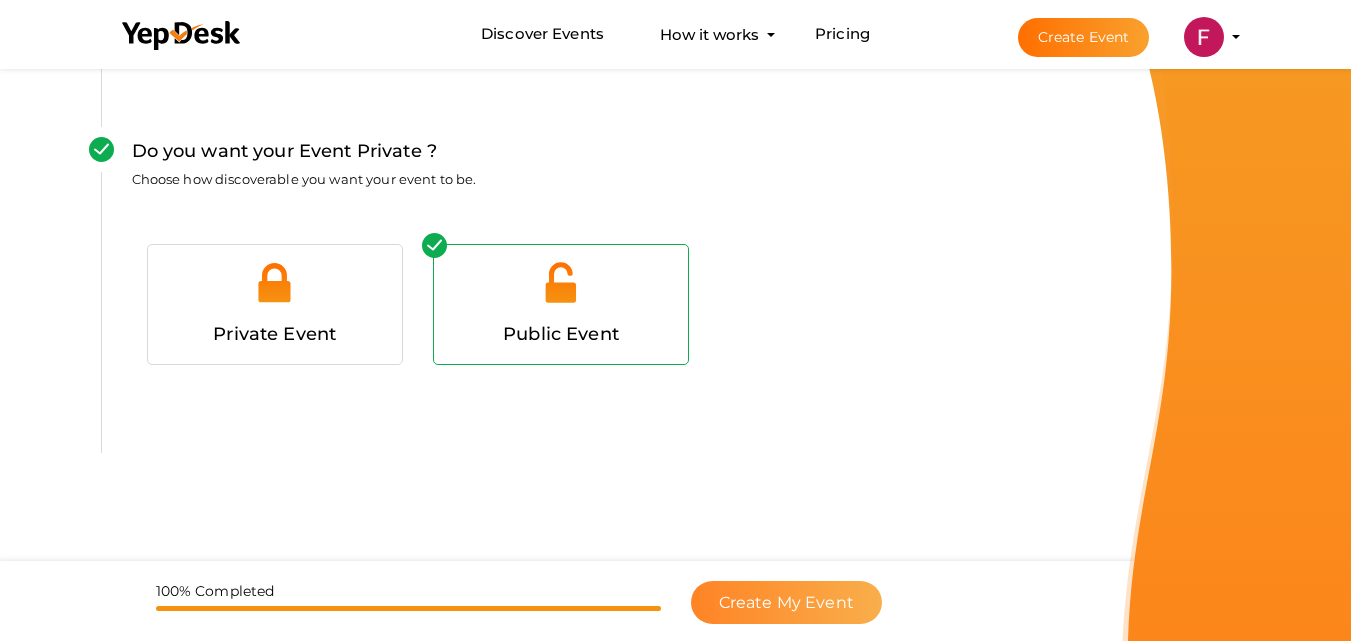 click on "Create
My
Event" at bounding box center (786, 602) 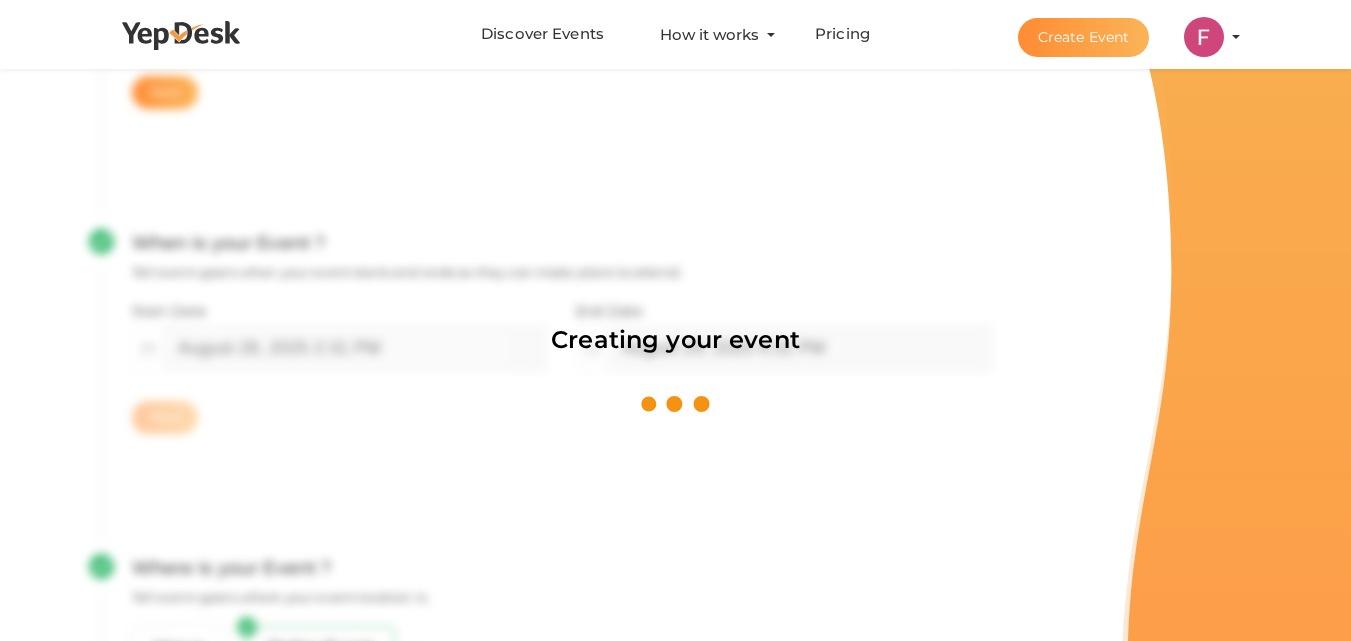 scroll, scrollTop: 300, scrollLeft: 0, axis: vertical 